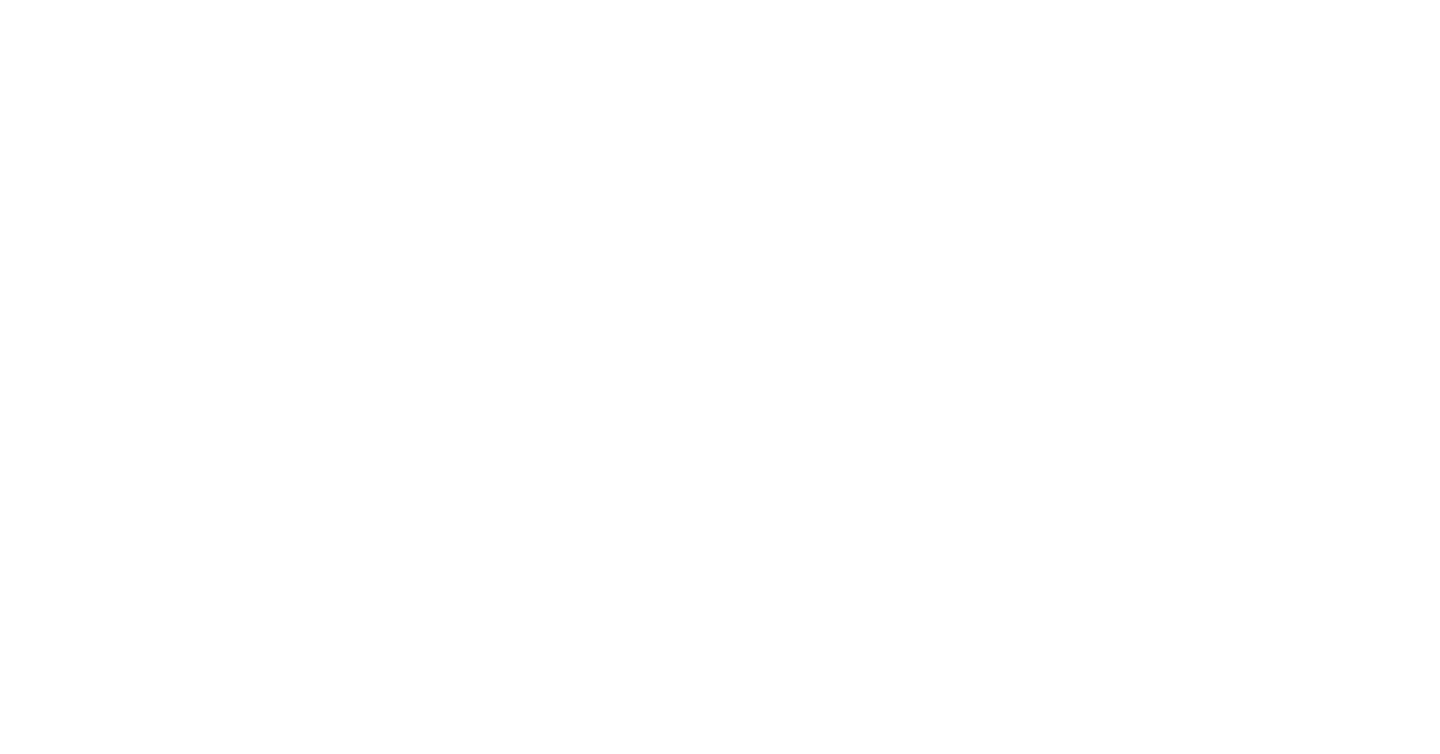 scroll, scrollTop: 0, scrollLeft: 0, axis: both 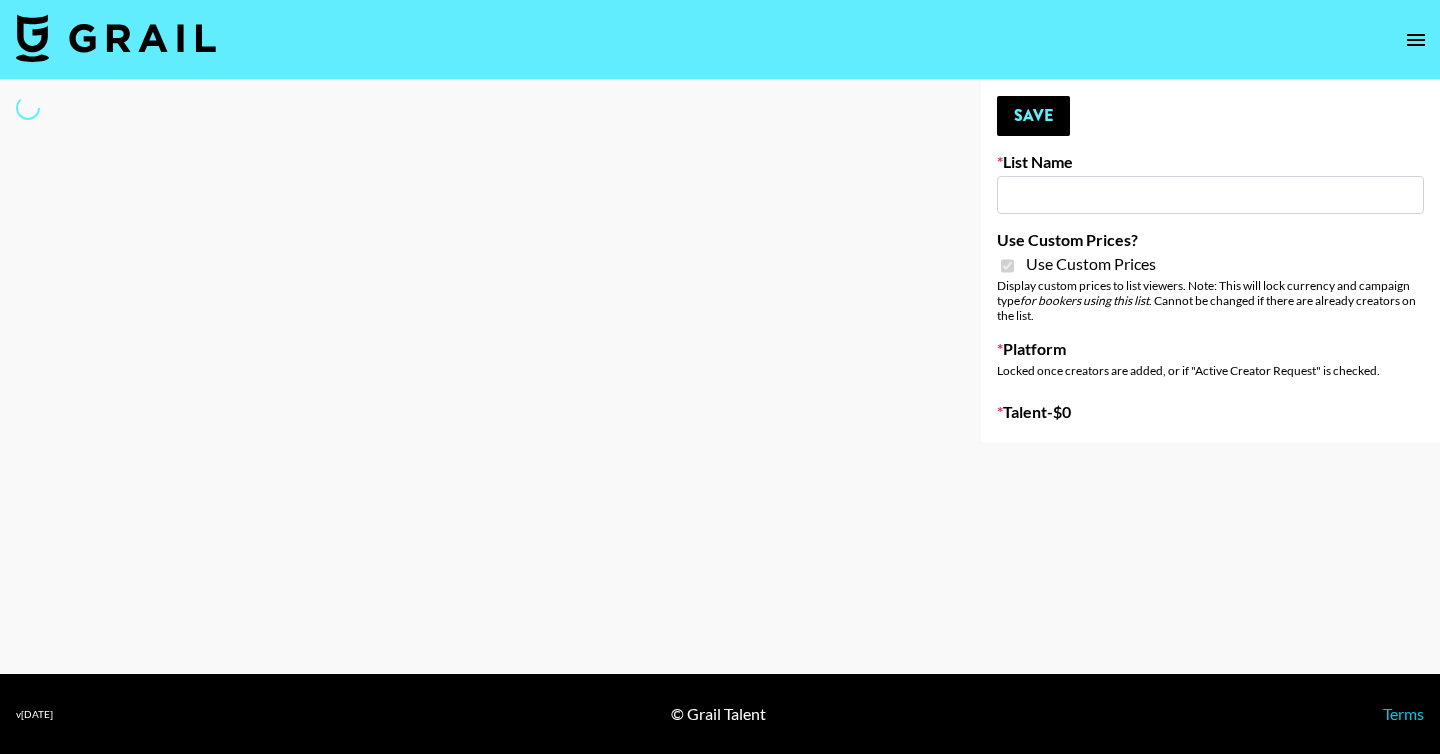 type on "Ciara Appliances" 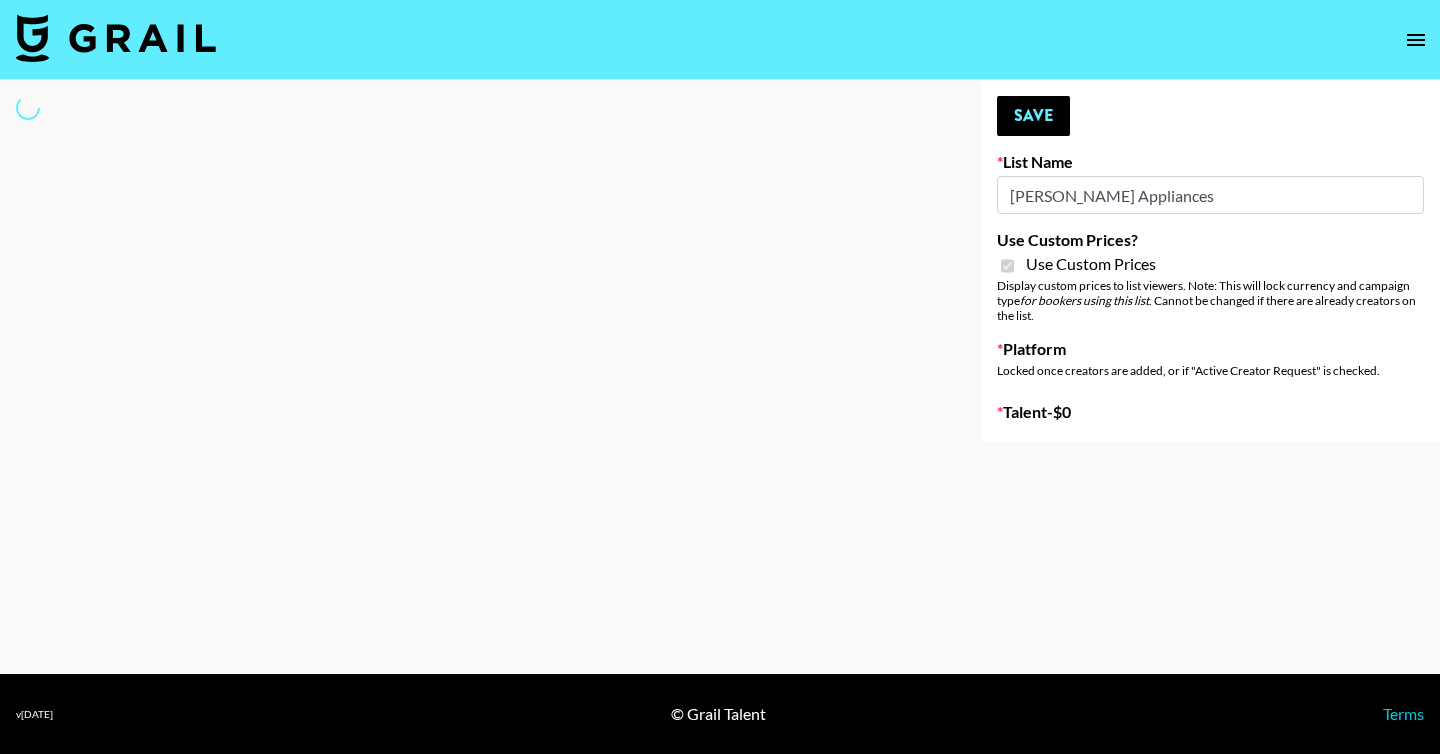 select on "Brand" 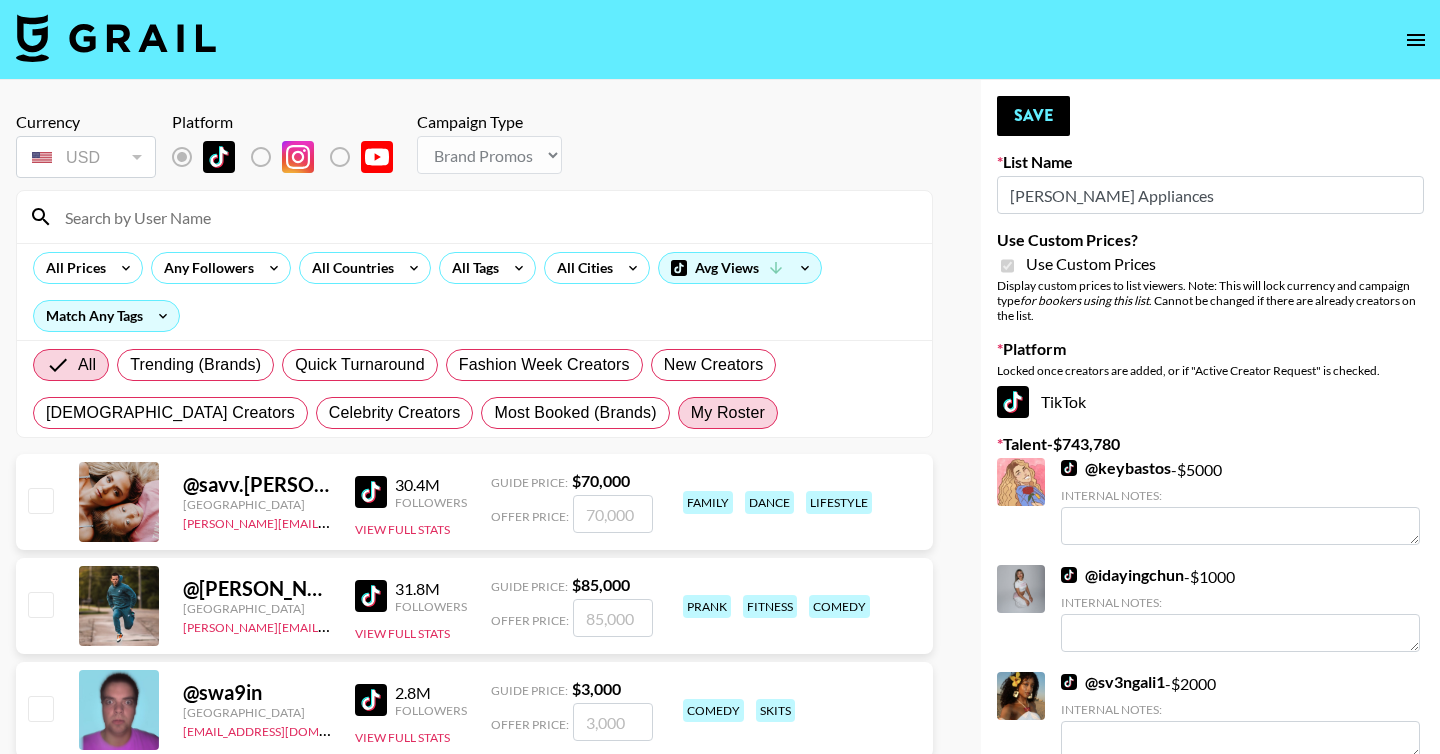 click on "My Roster" at bounding box center [728, 413] 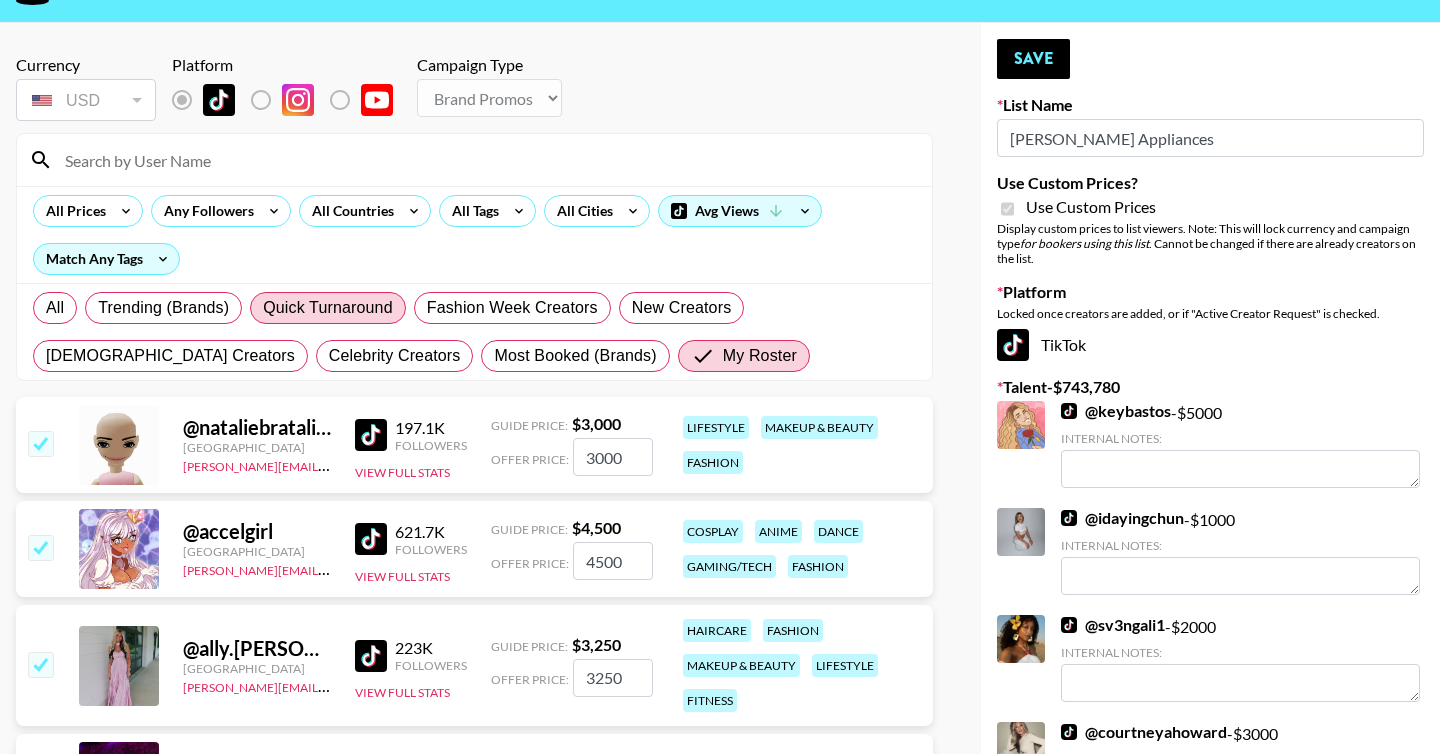 scroll, scrollTop: 0, scrollLeft: 0, axis: both 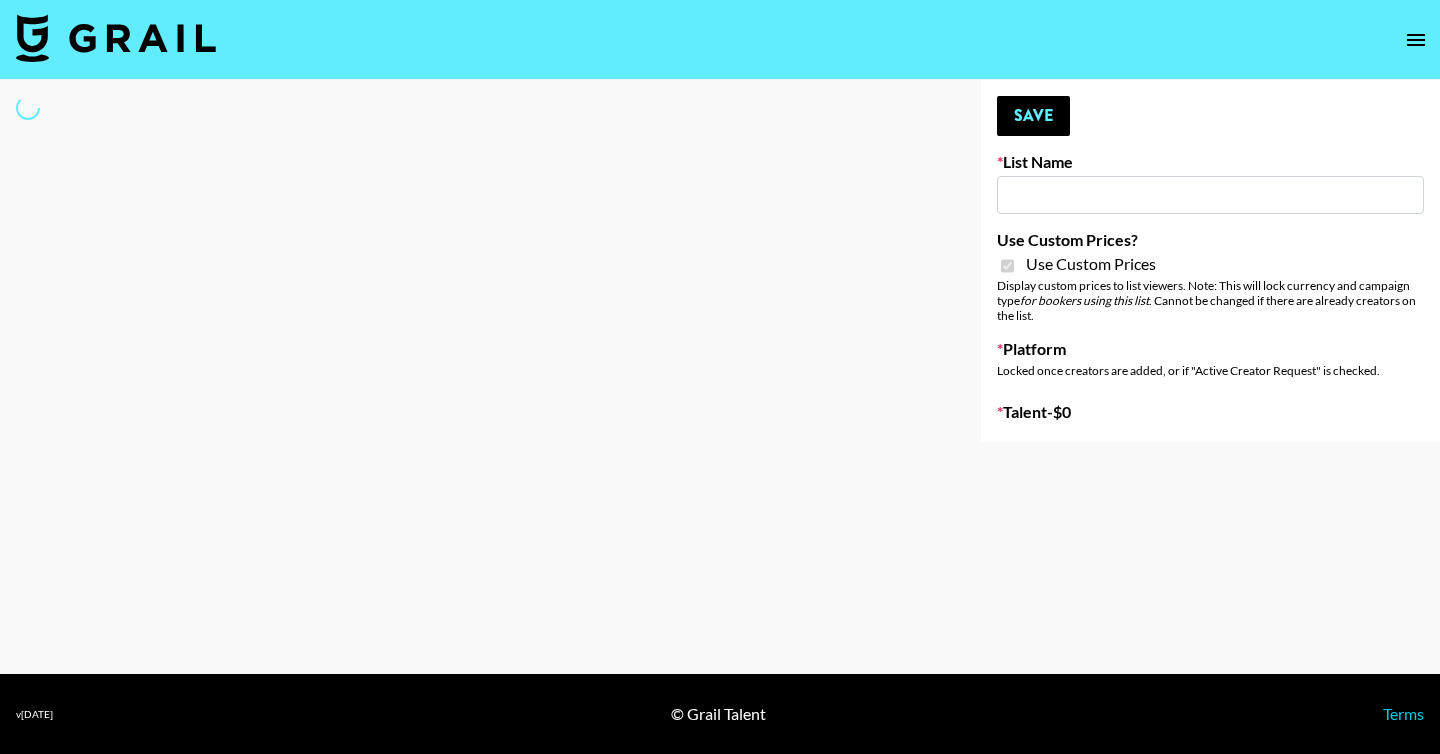 type on "Unhooked & Beam" 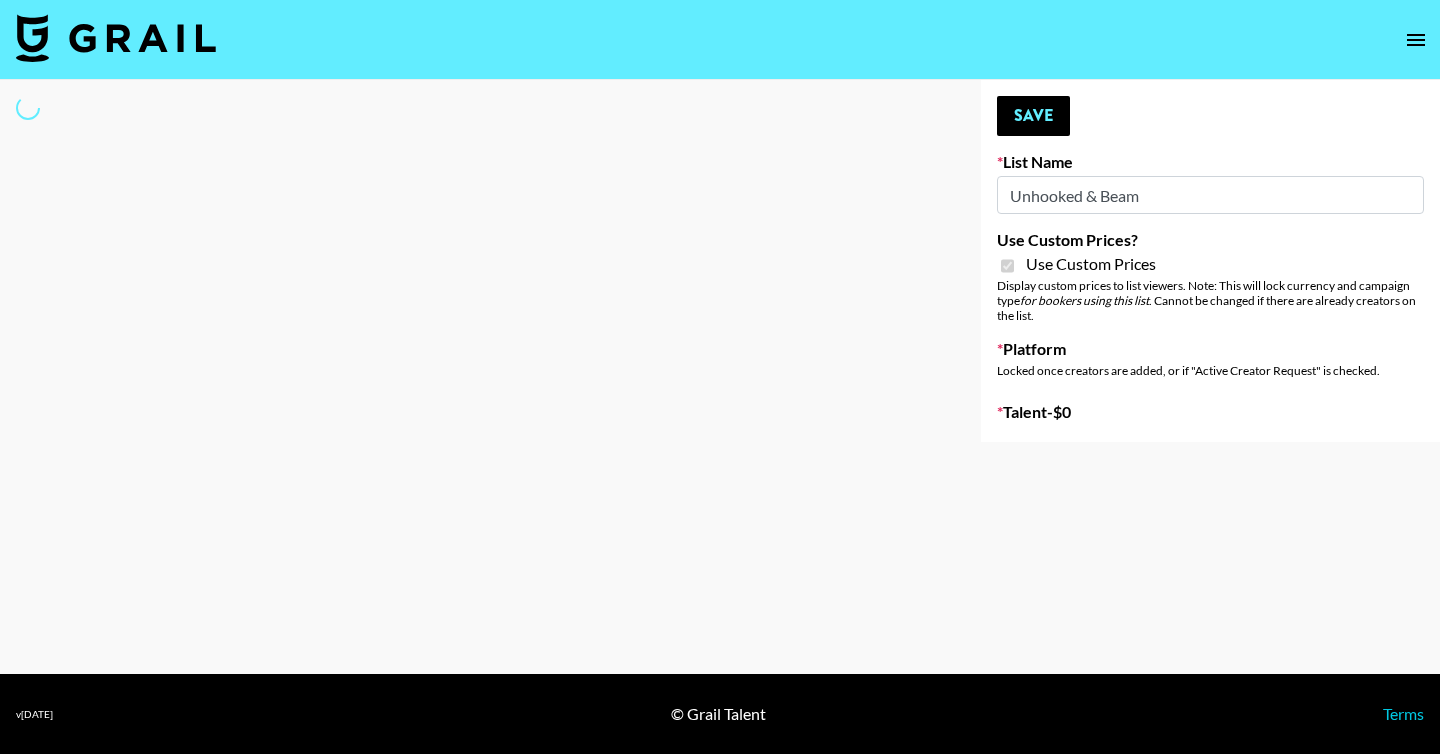 select on "Brand" 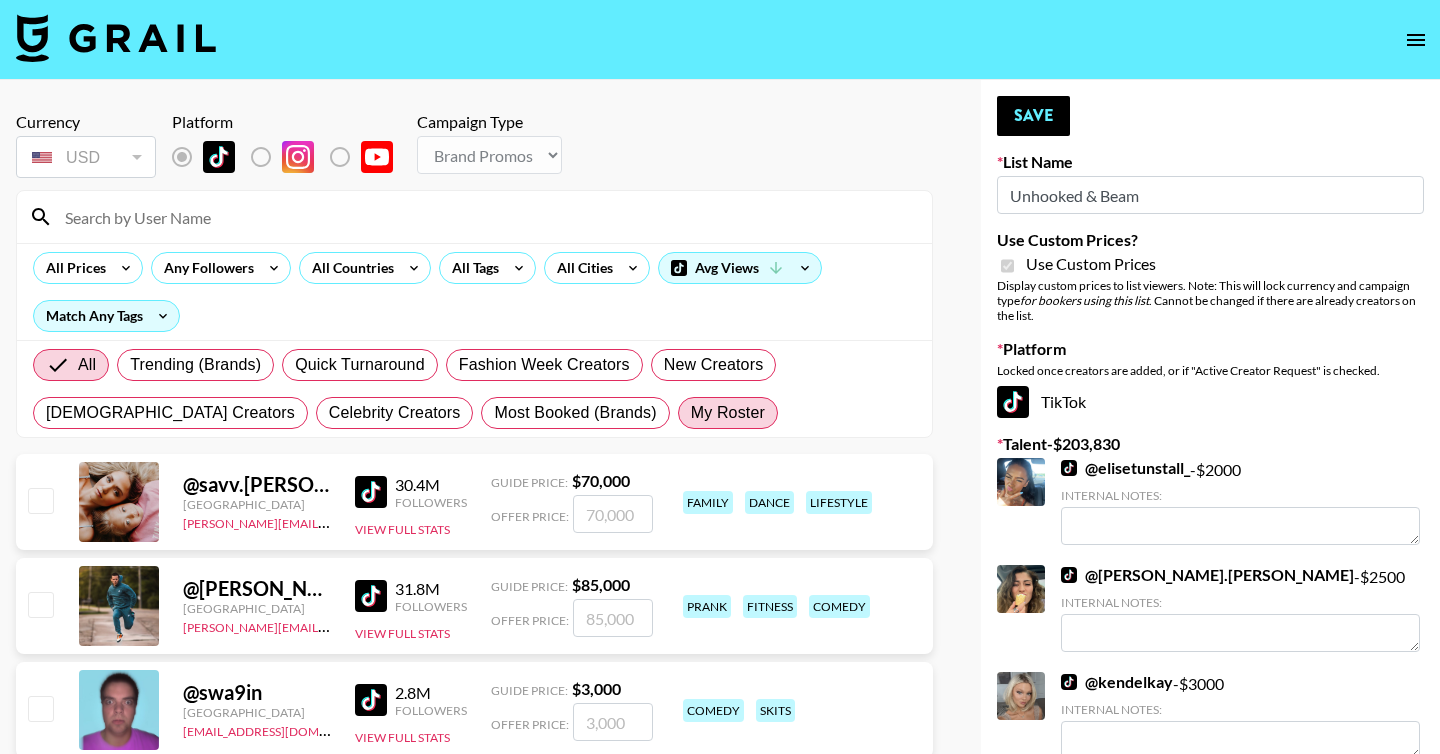 click on "My Roster" at bounding box center (728, 413) 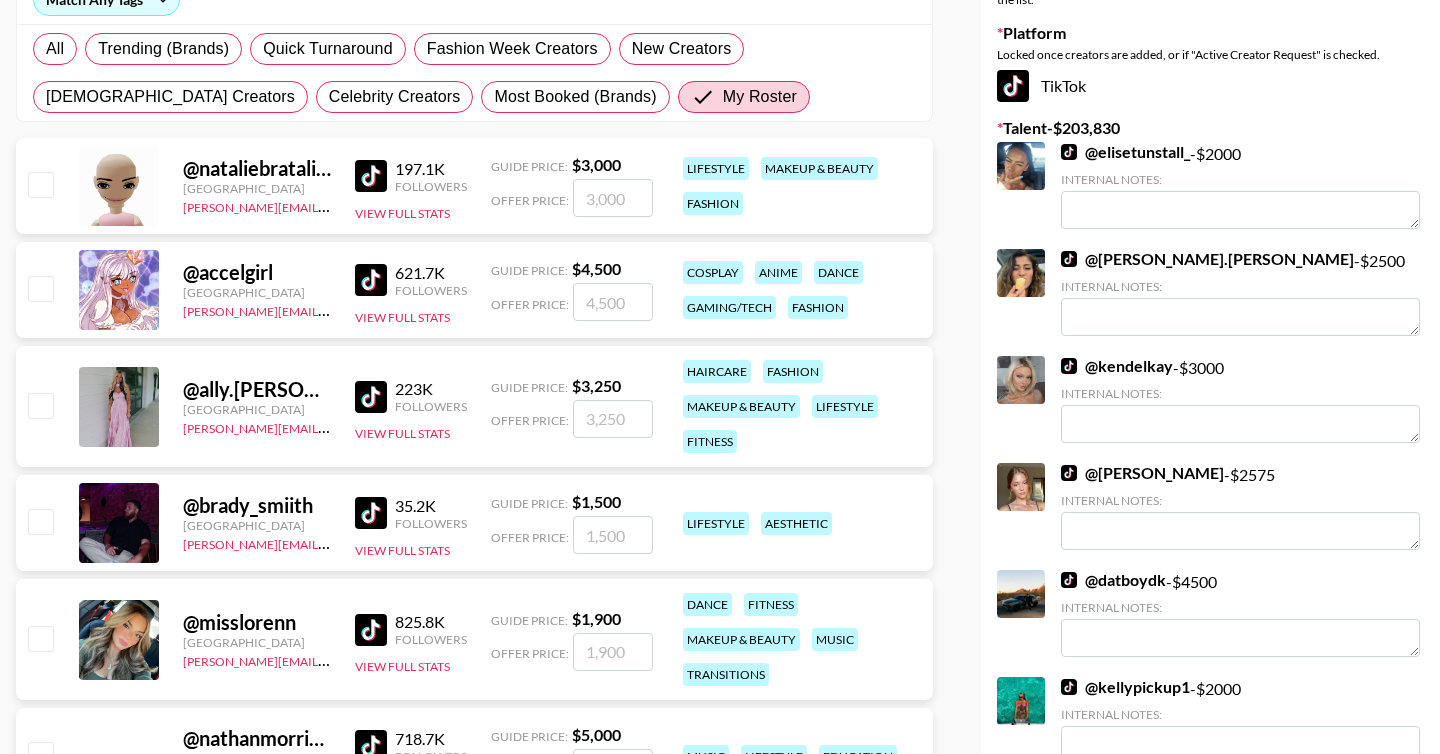 scroll, scrollTop: 318, scrollLeft: 0, axis: vertical 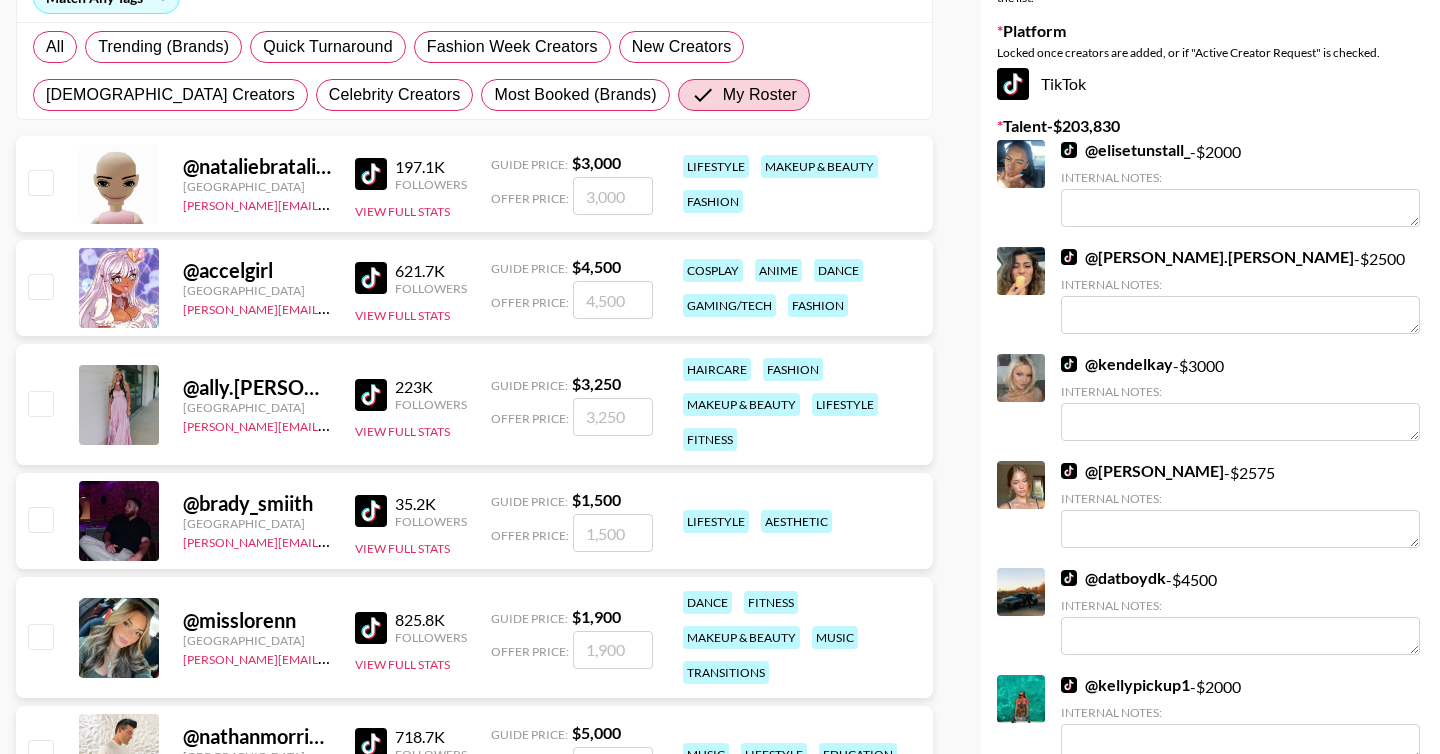 click at bounding box center [40, 182] 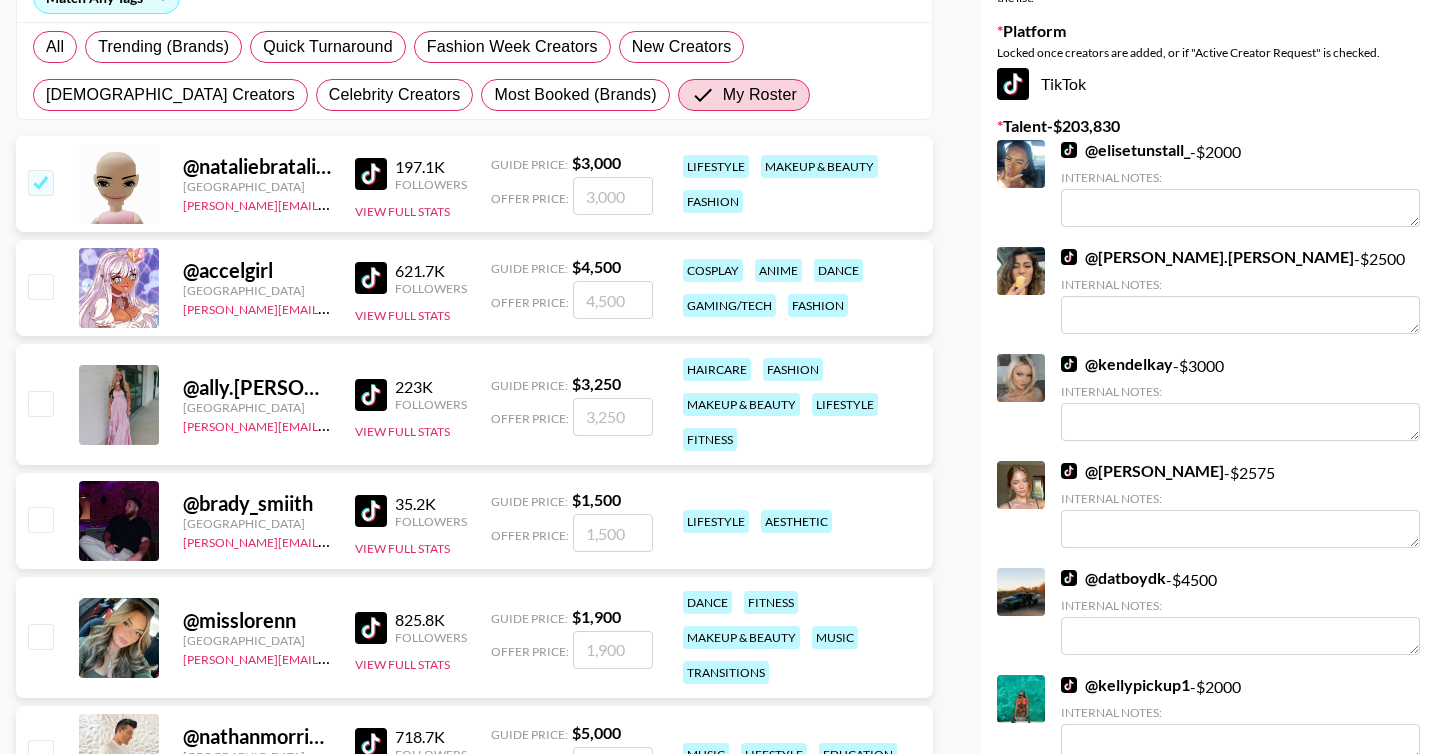 checkbox on "true" 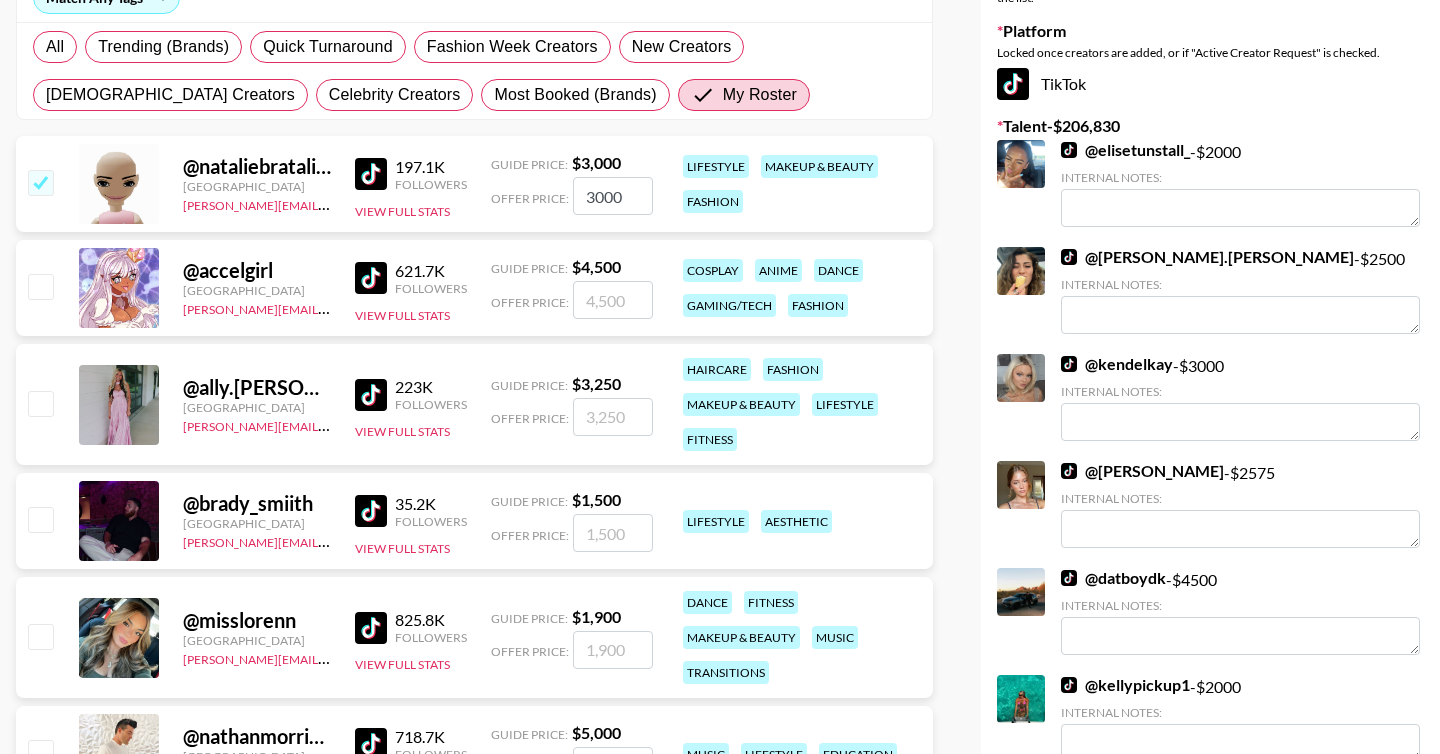 click at bounding box center (40, 403) 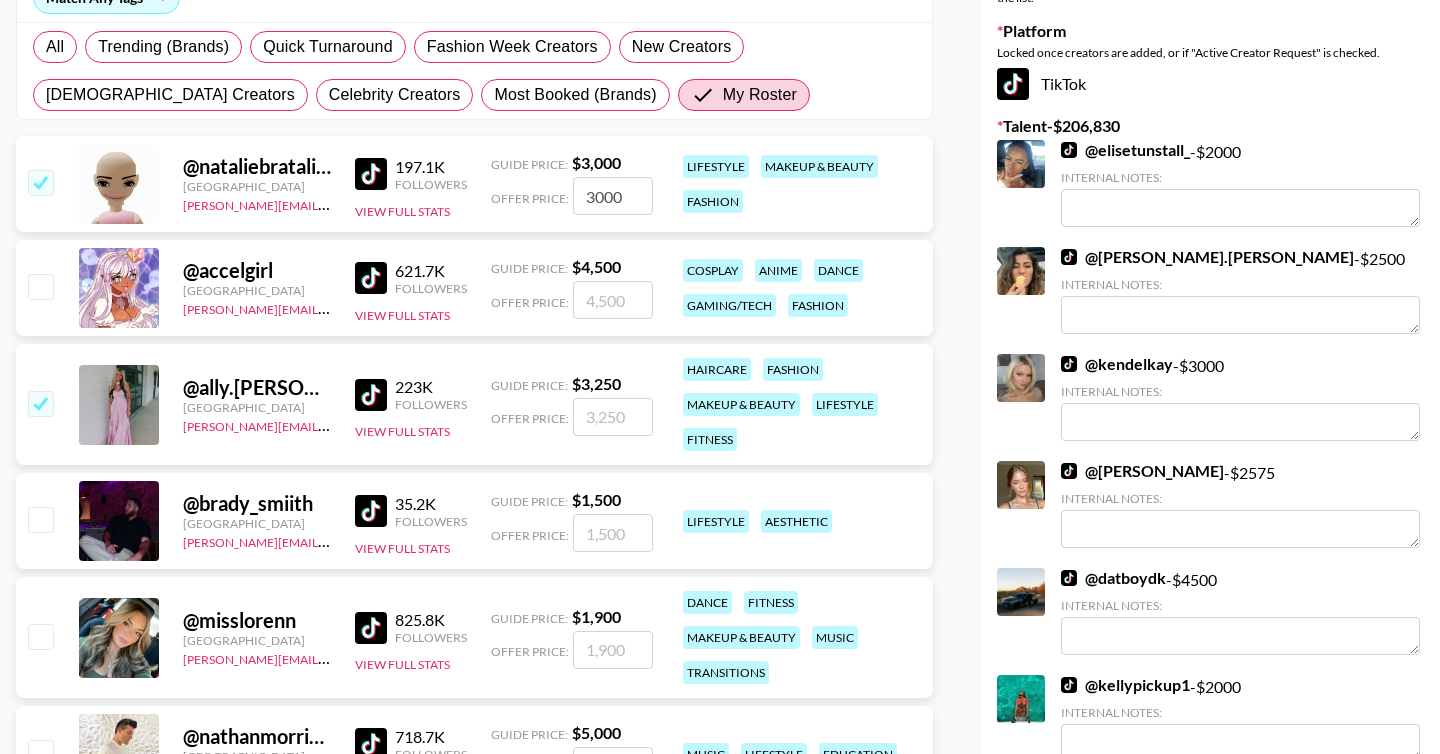 checkbox on "true" 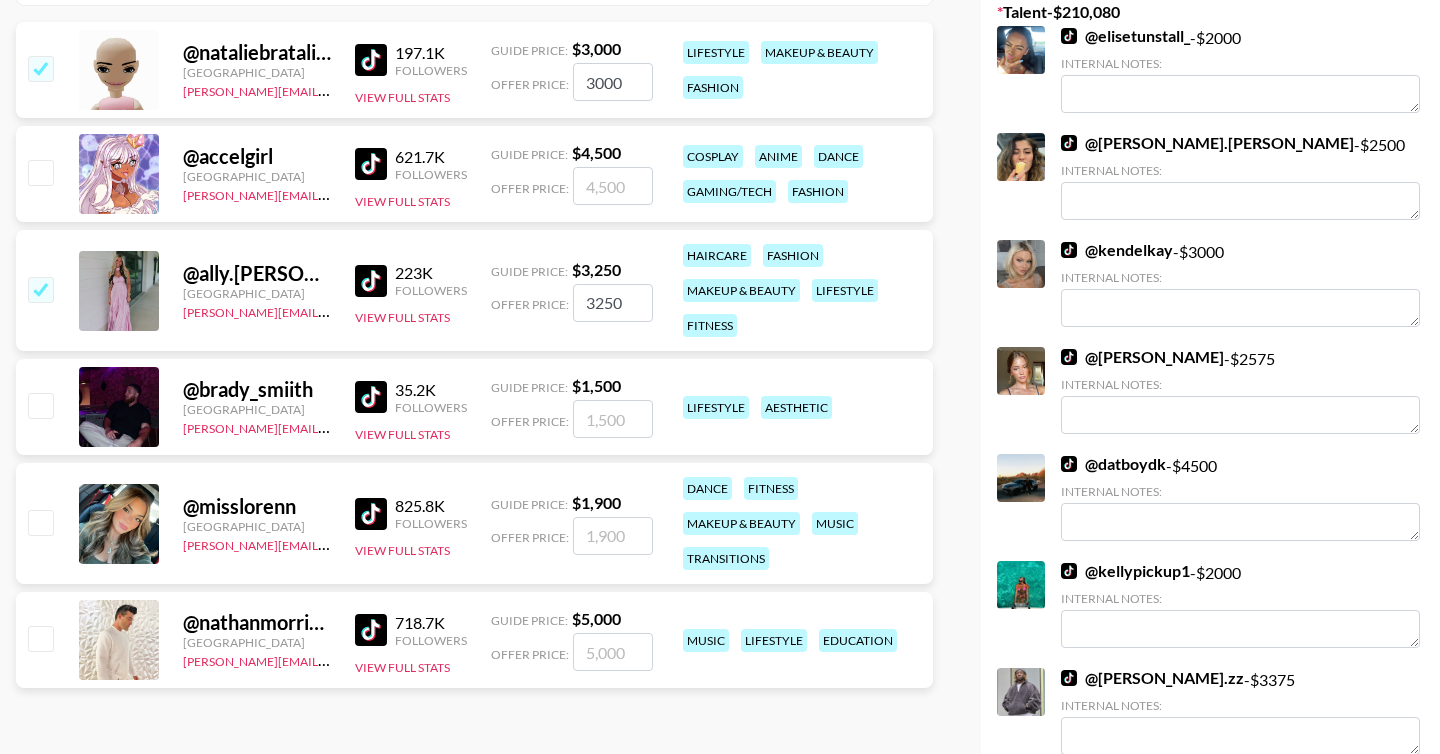 scroll, scrollTop: 0, scrollLeft: 0, axis: both 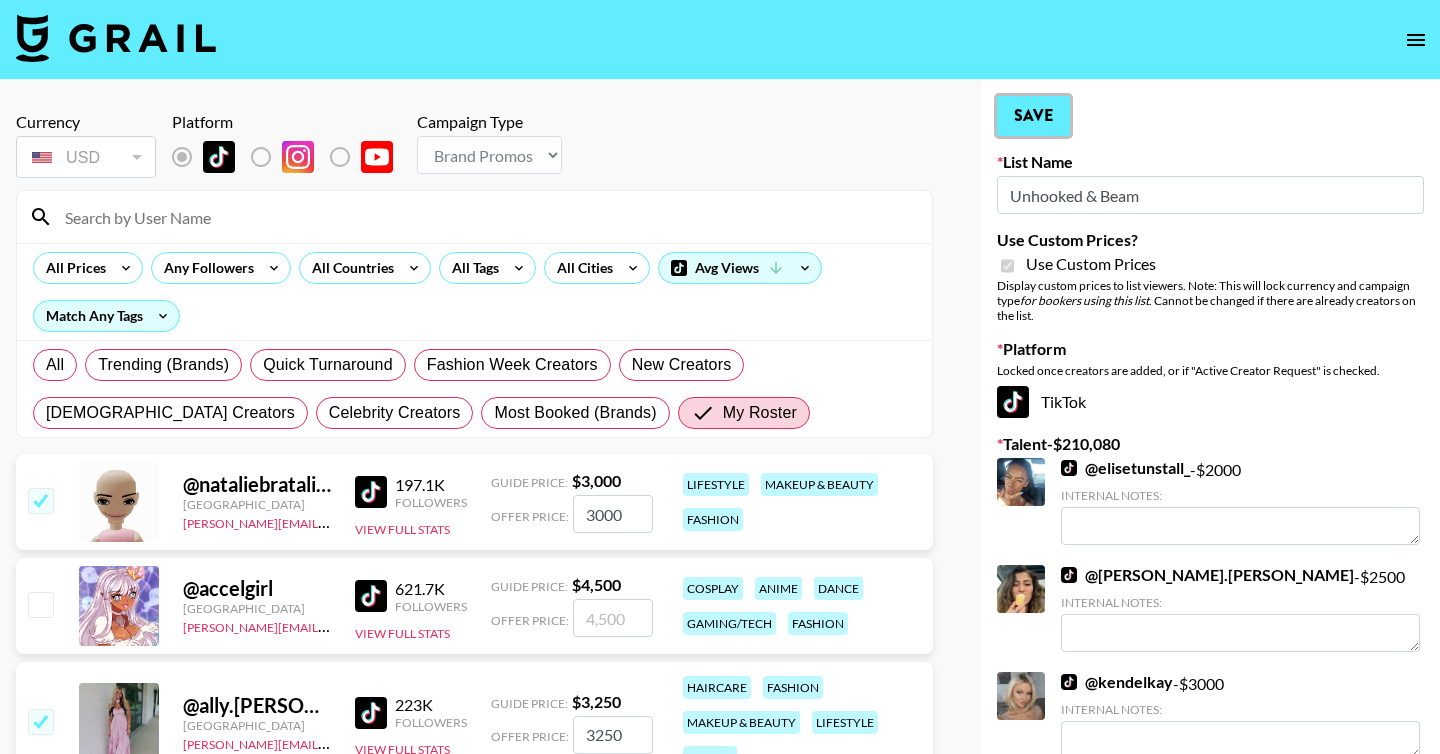 click on "Save" at bounding box center (1033, 116) 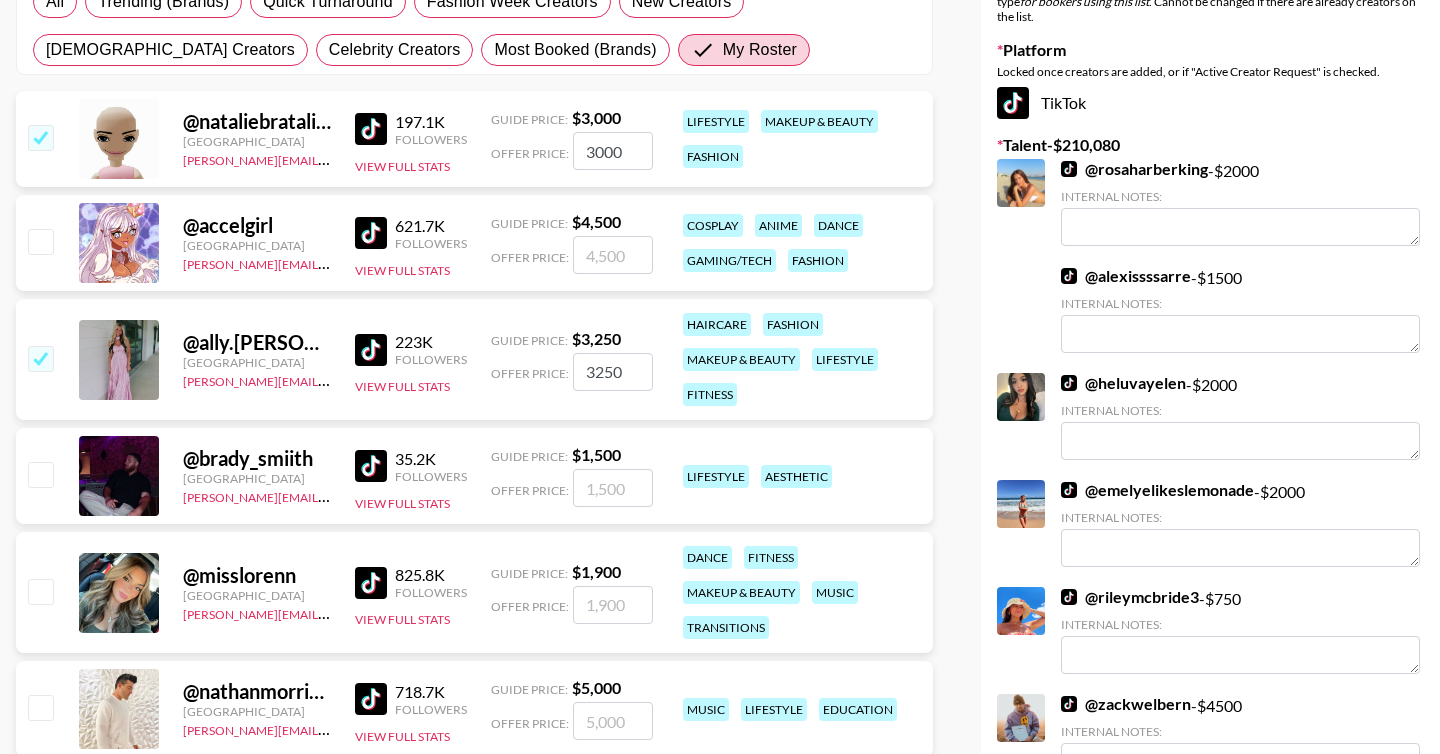 scroll, scrollTop: 472, scrollLeft: 0, axis: vertical 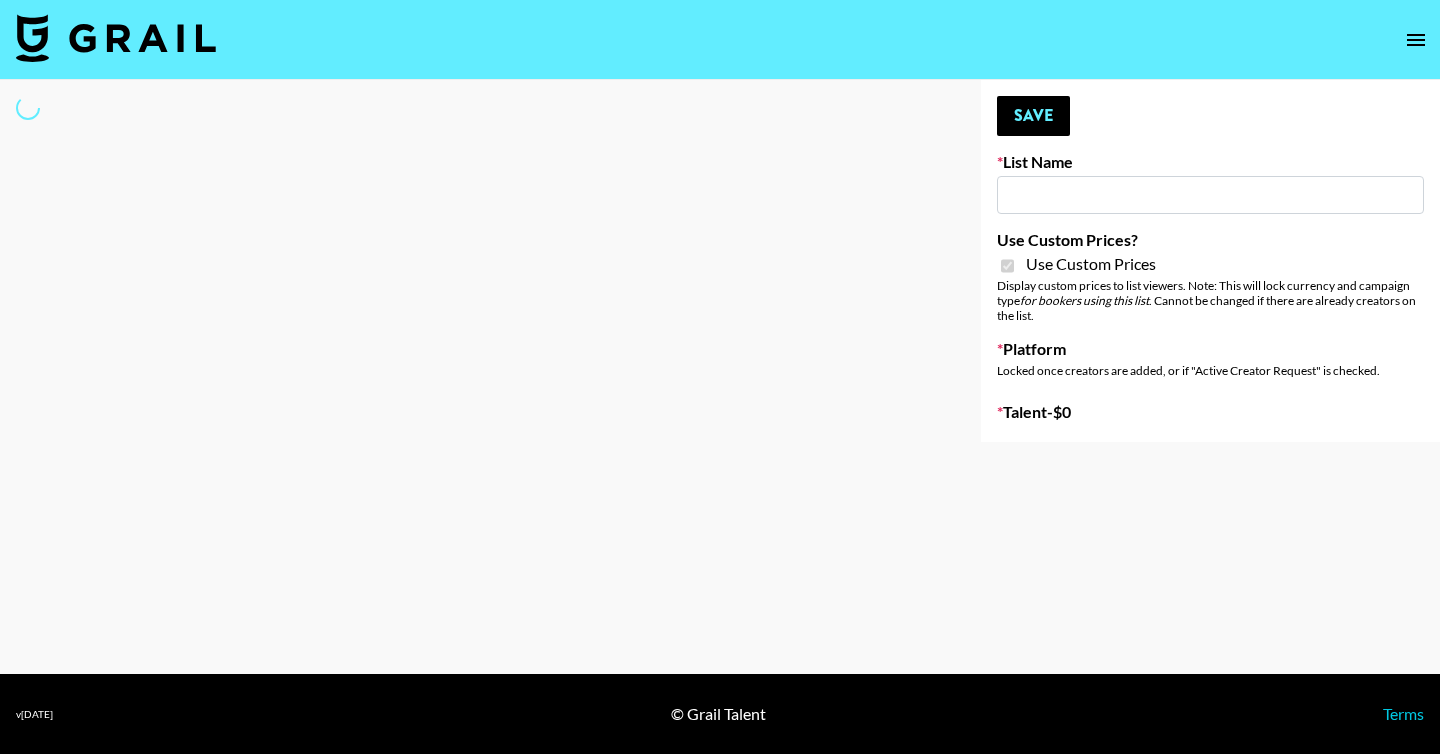 type on "MNTN" 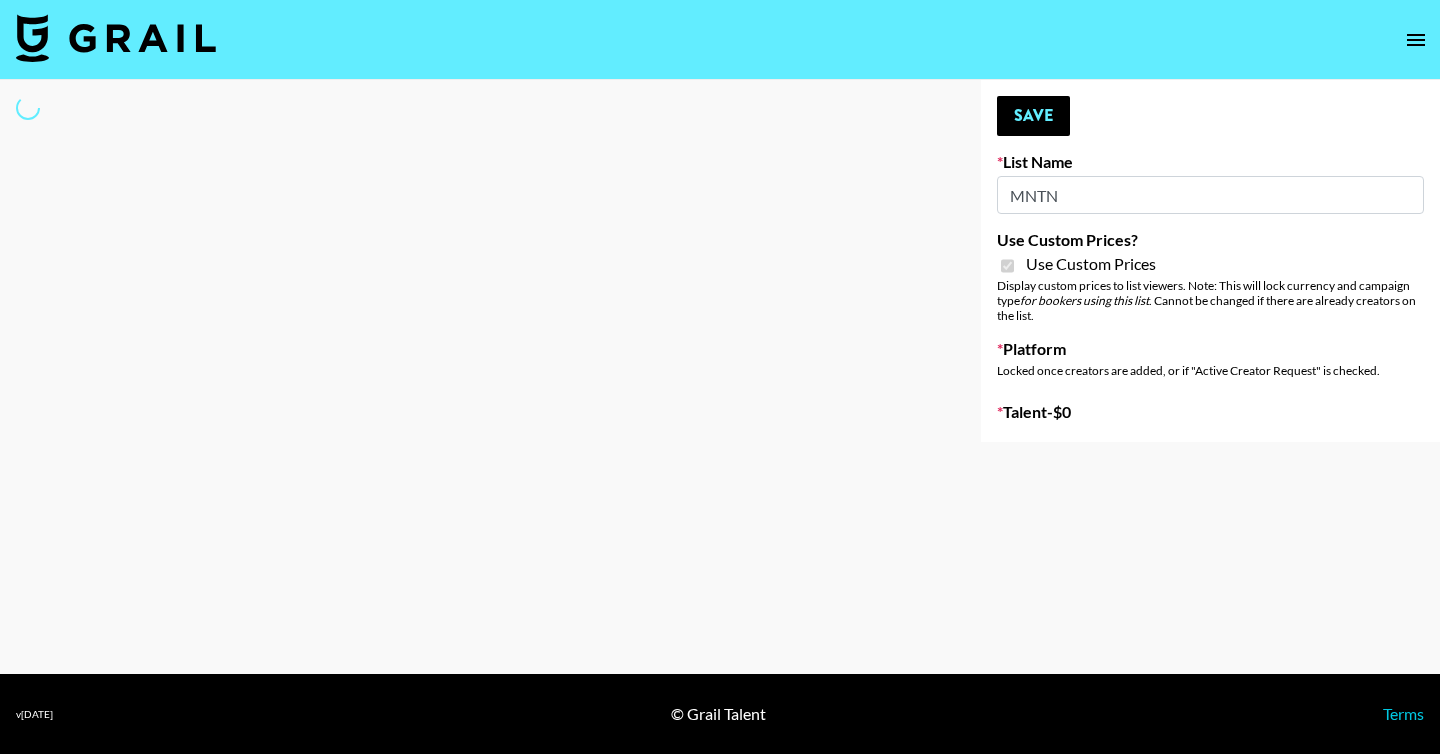 select on "Brand" 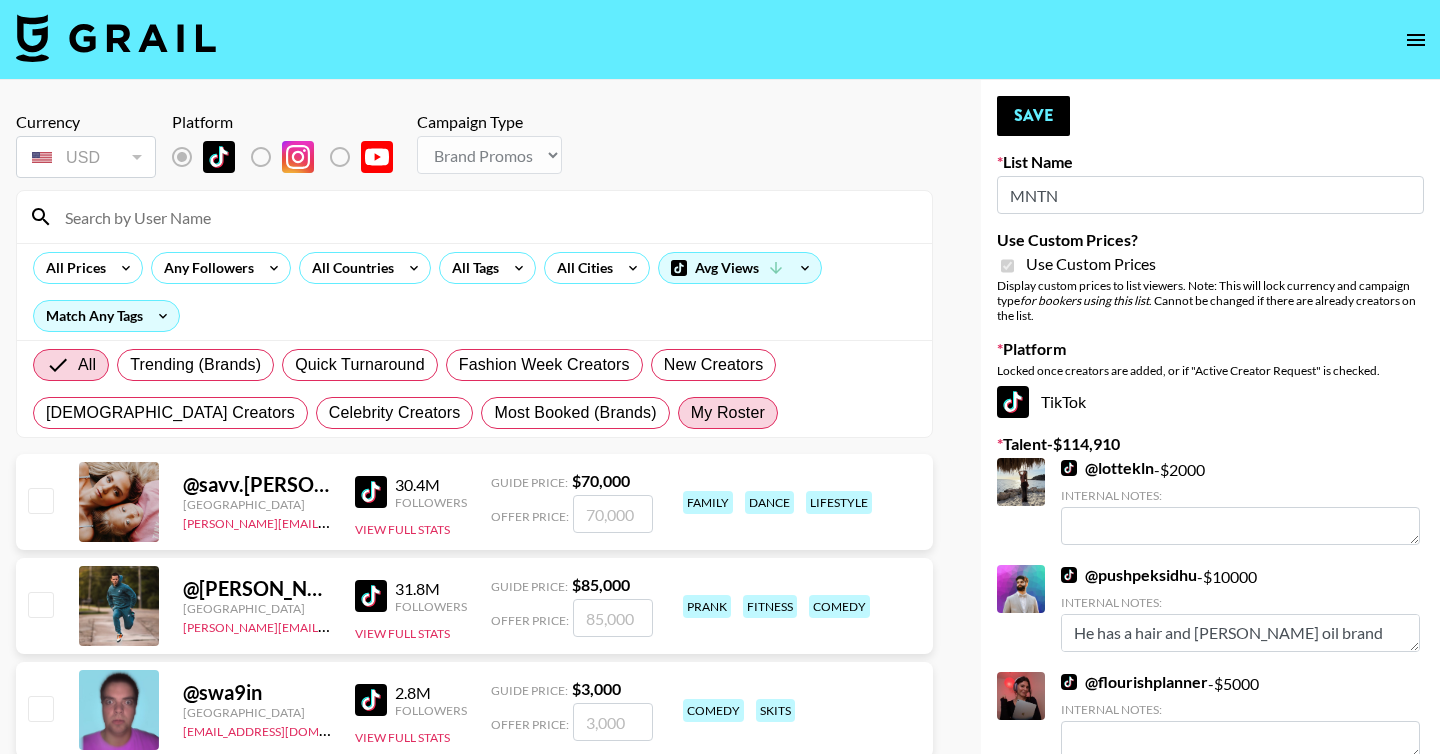 click on "My Roster" at bounding box center [728, 413] 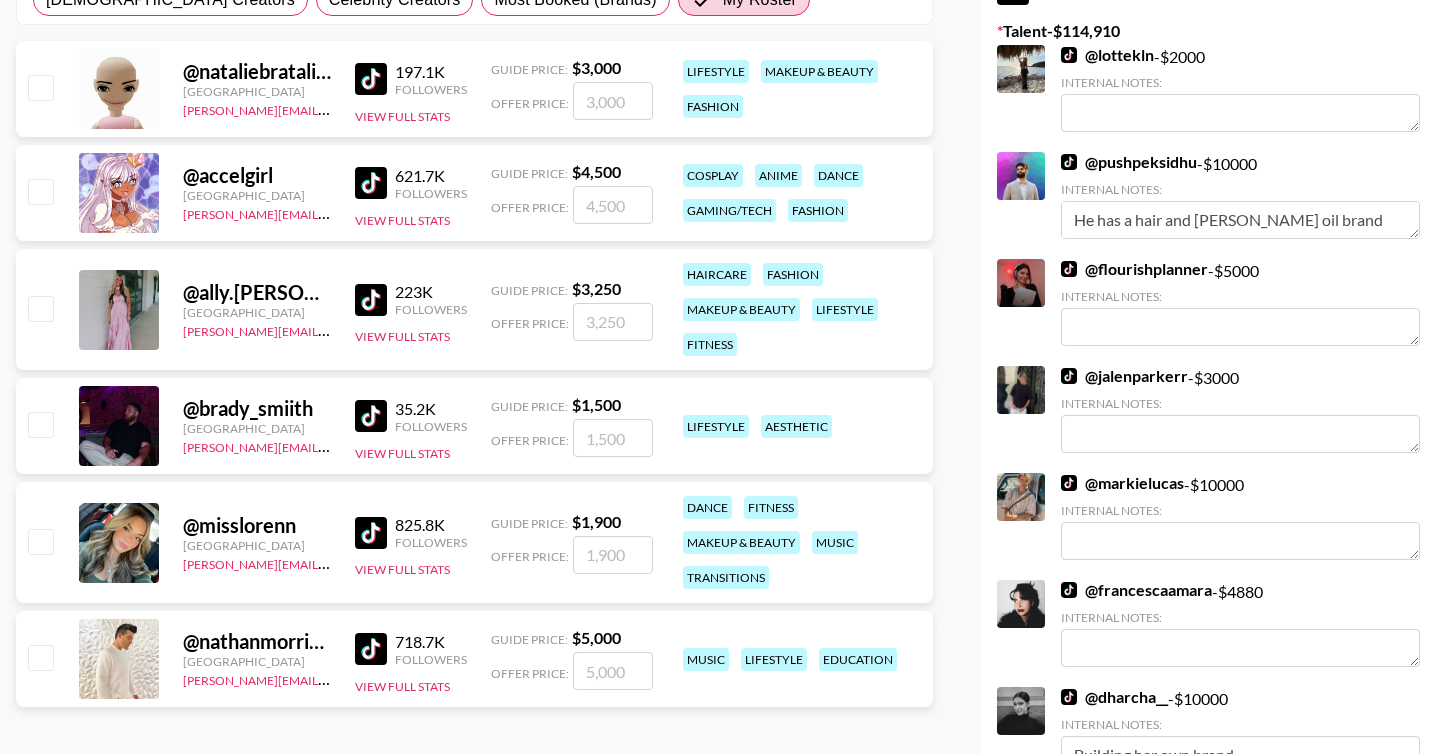 scroll, scrollTop: 431, scrollLeft: 0, axis: vertical 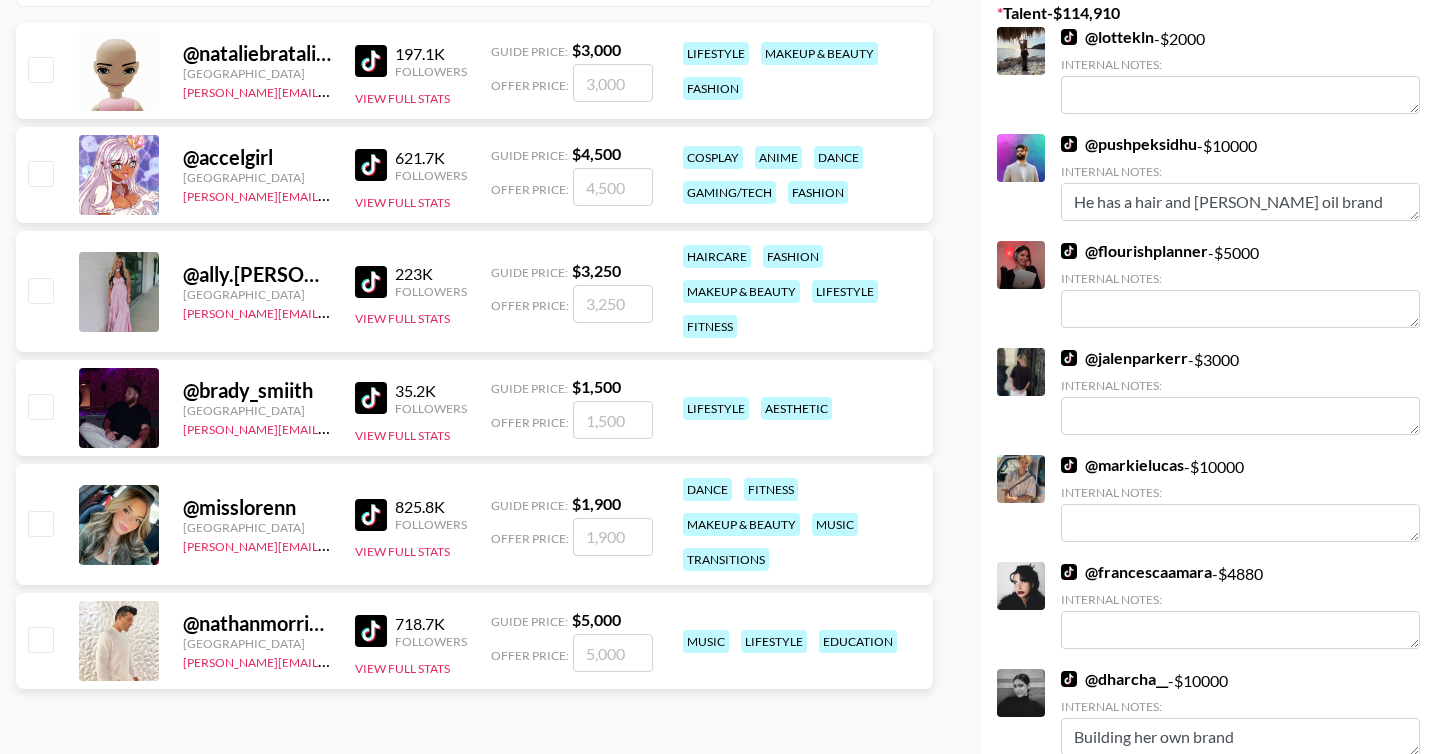 click at bounding box center (40, 406) 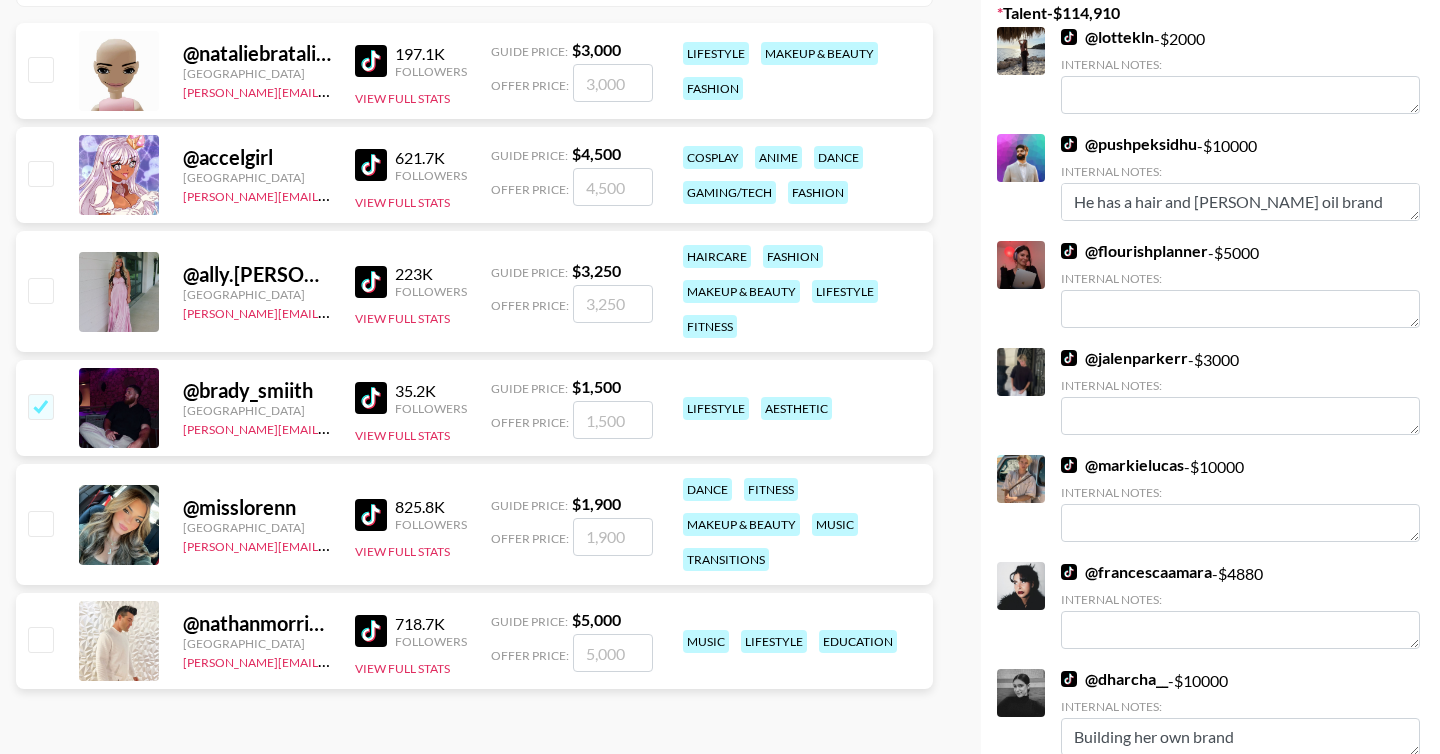 checkbox on "true" 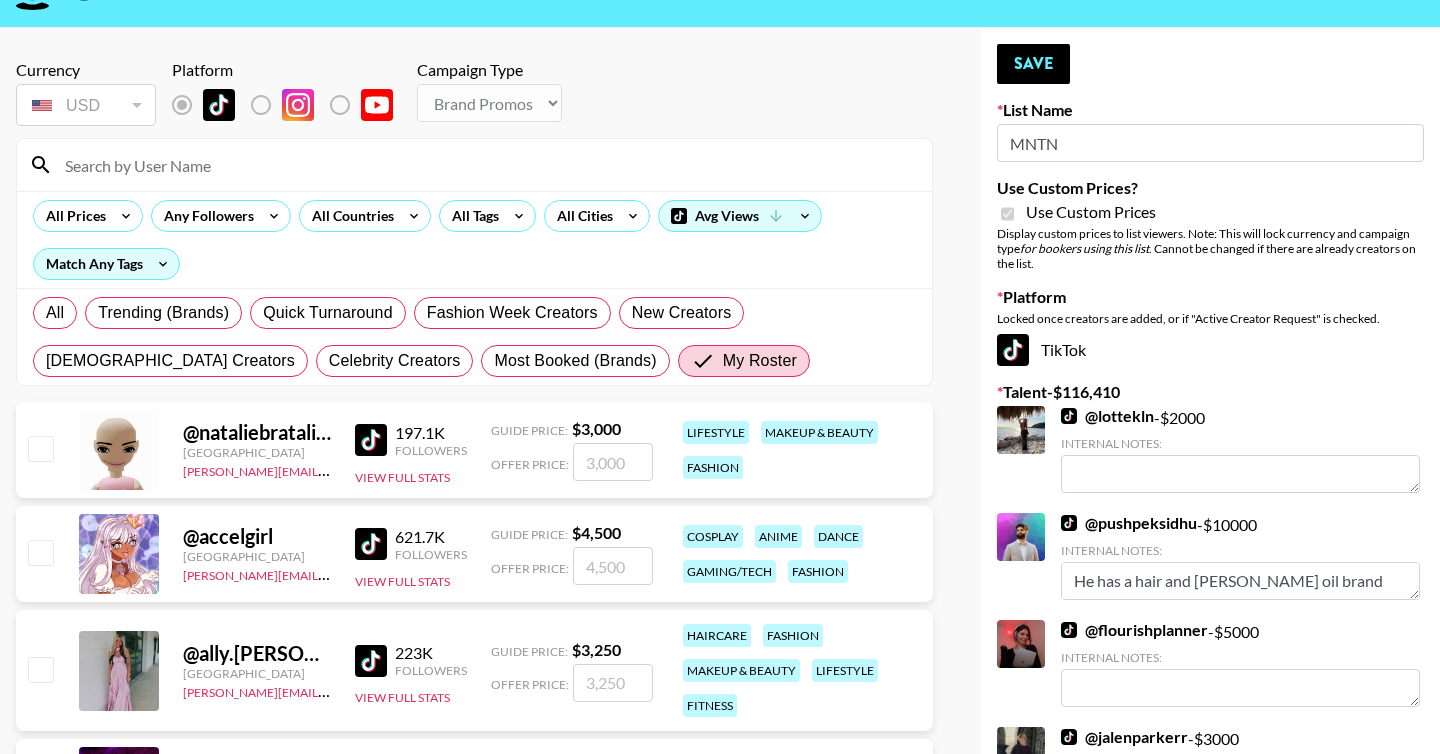 scroll, scrollTop: 49, scrollLeft: 0, axis: vertical 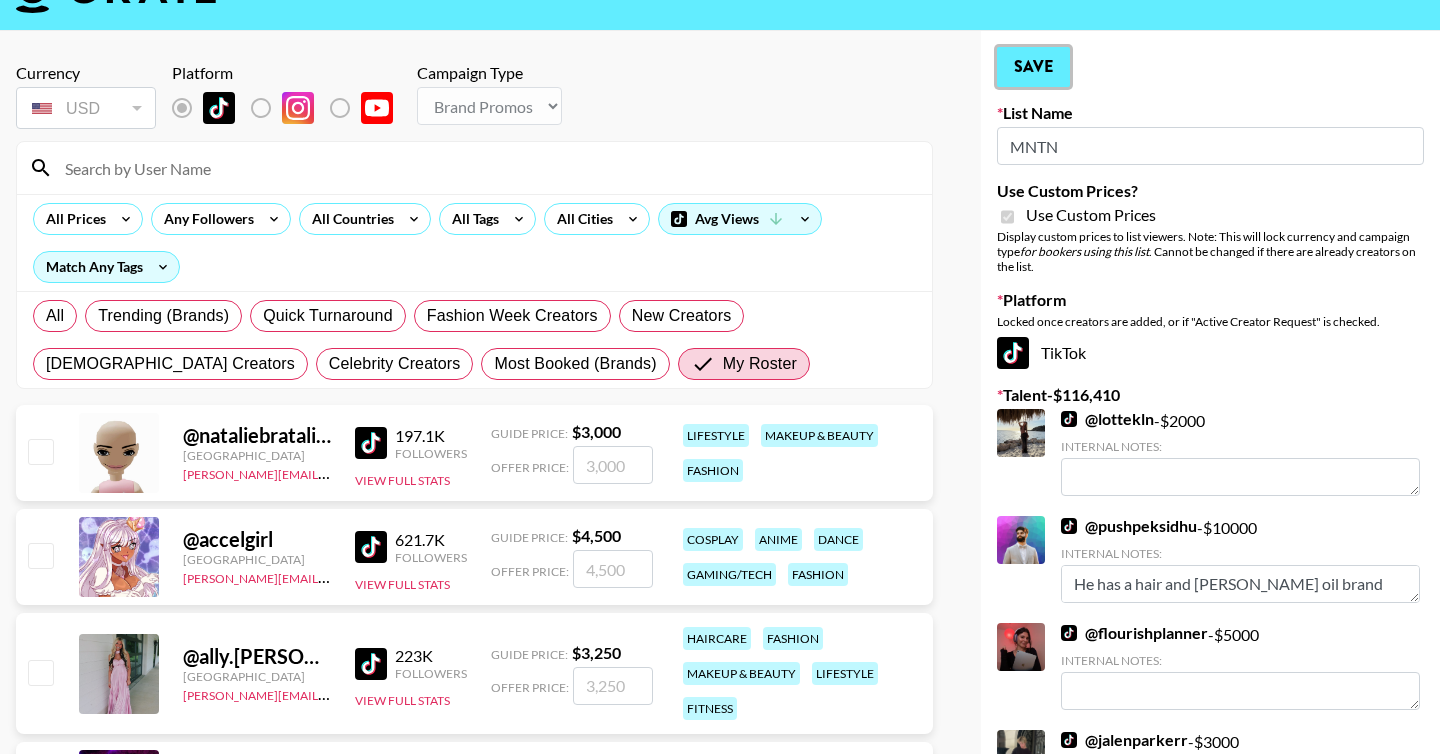 click on "Save" at bounding box center [1033, 67] 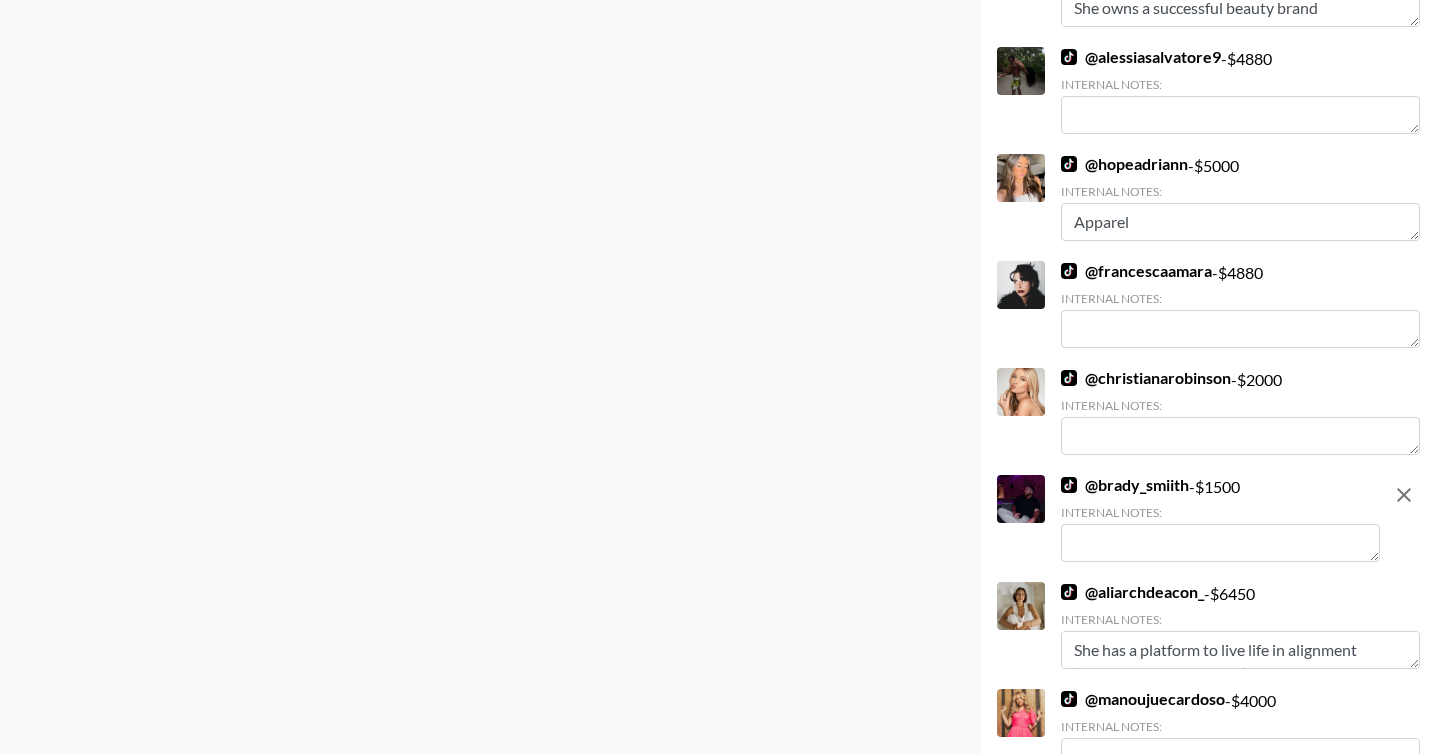 scroll, scrollTop: 1867, scrollLeft: 0, axis: vertical 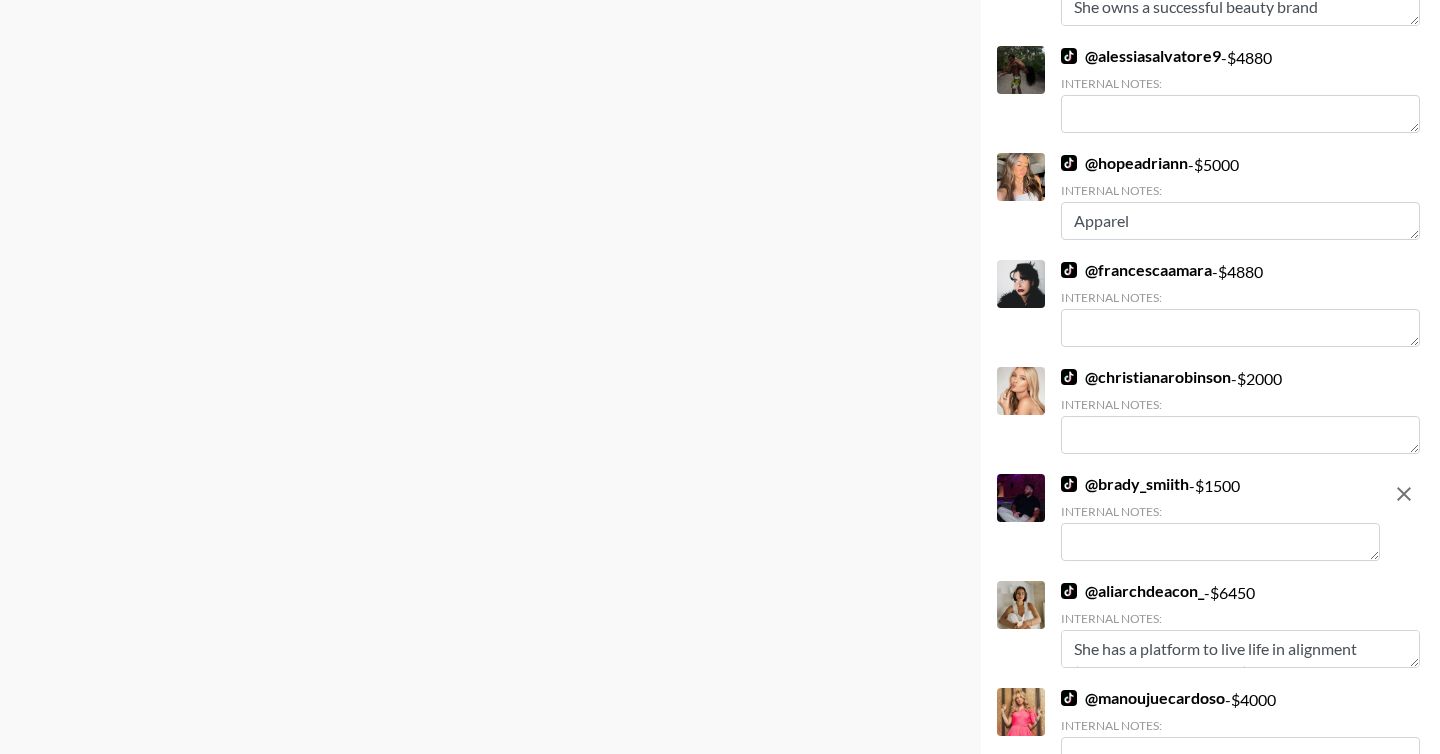 click at bounding box center (1220, 542) 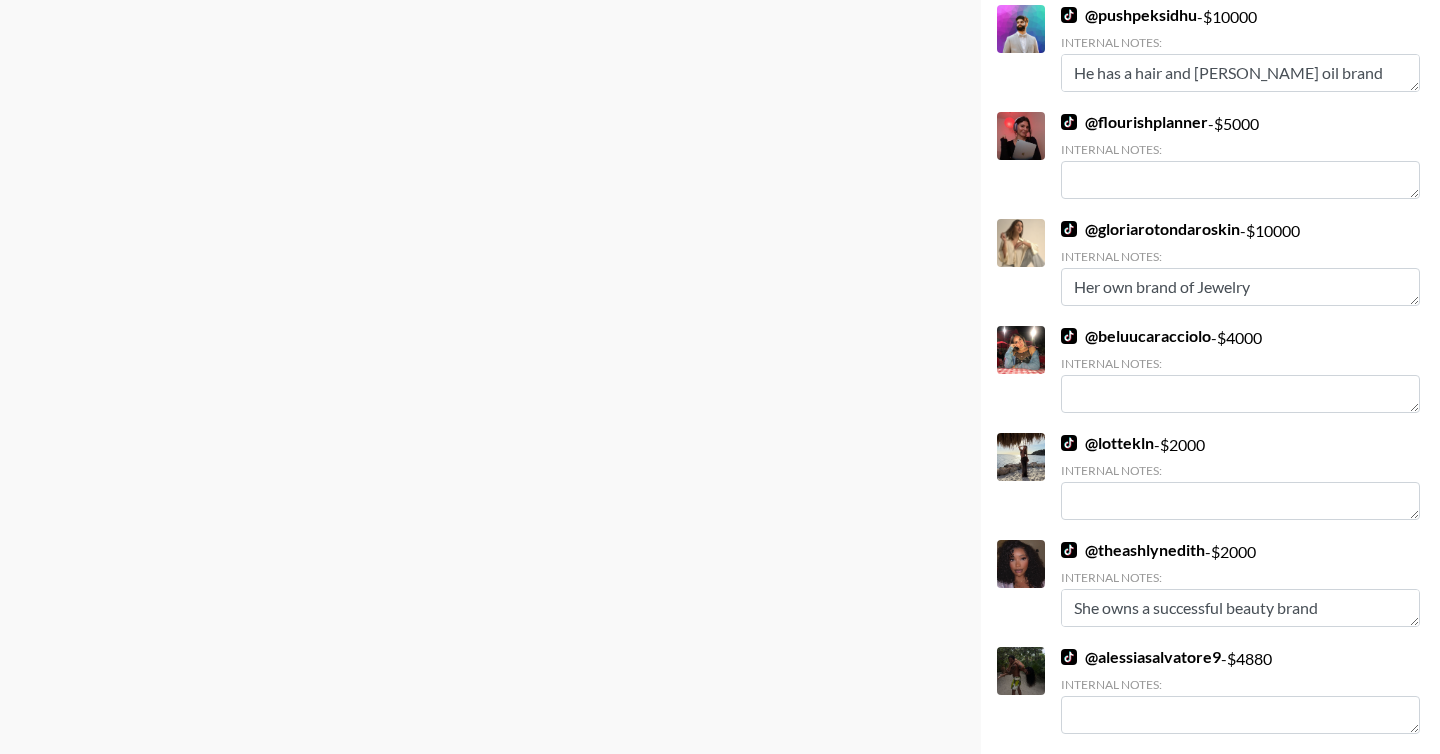 scroll, scrollTop: 0, scrollLeft: 0, axis: both 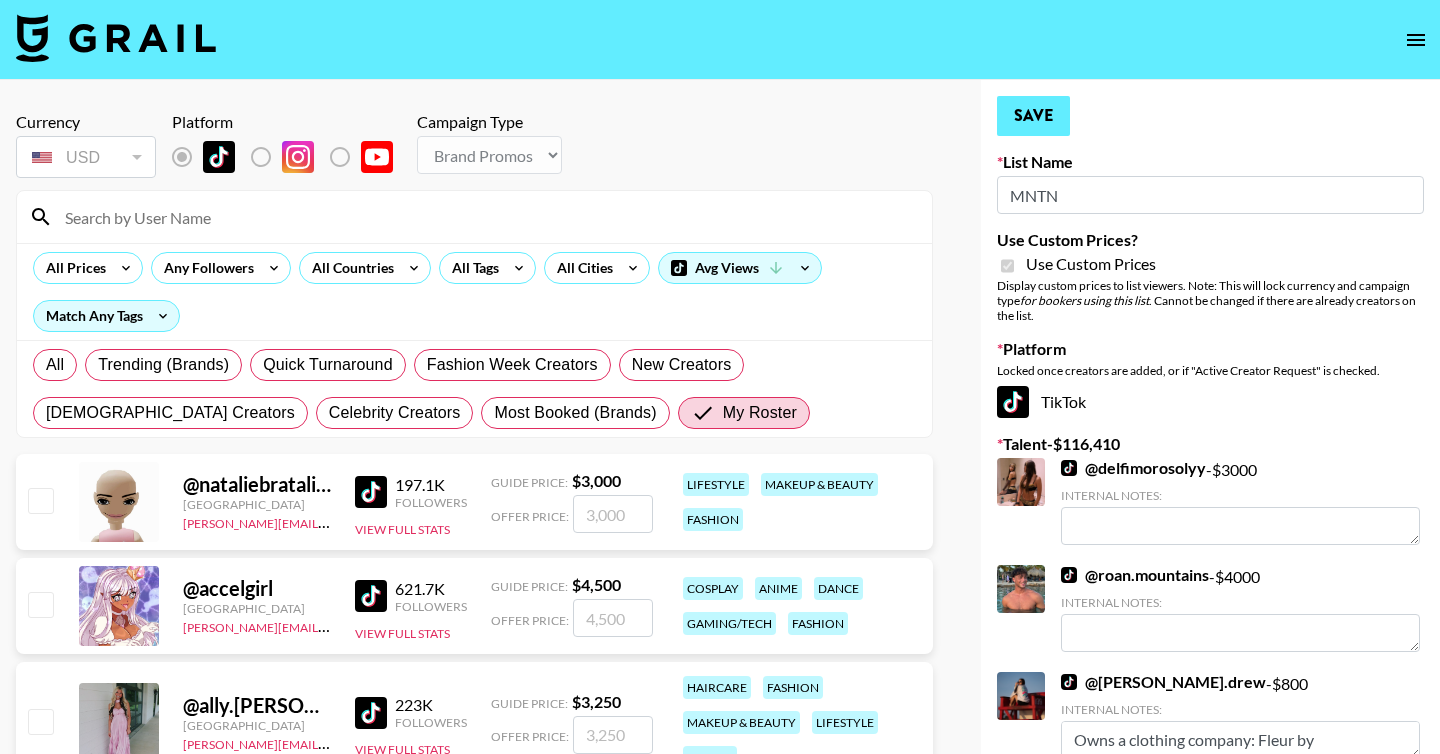 type on "Clothing line" 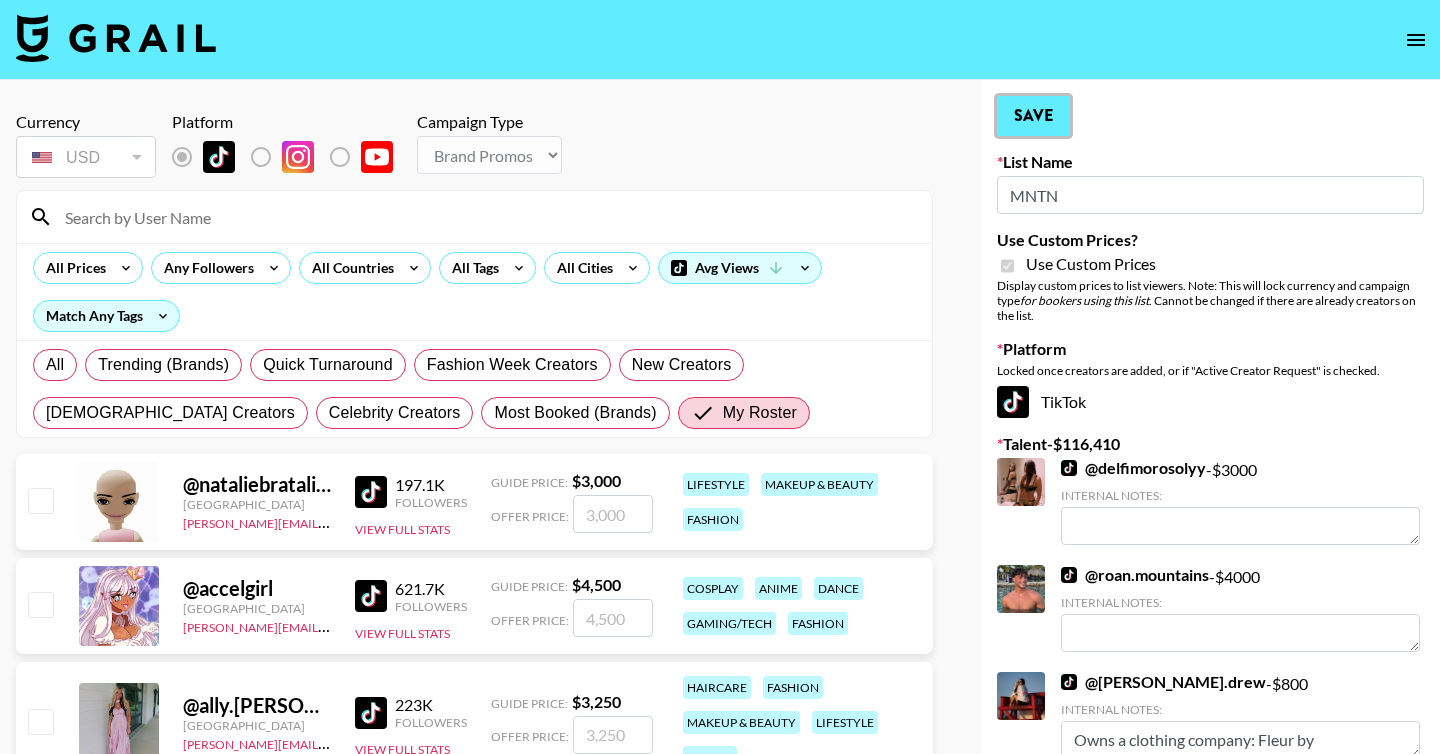 click on "Save" at bounding box center [1033, 116] 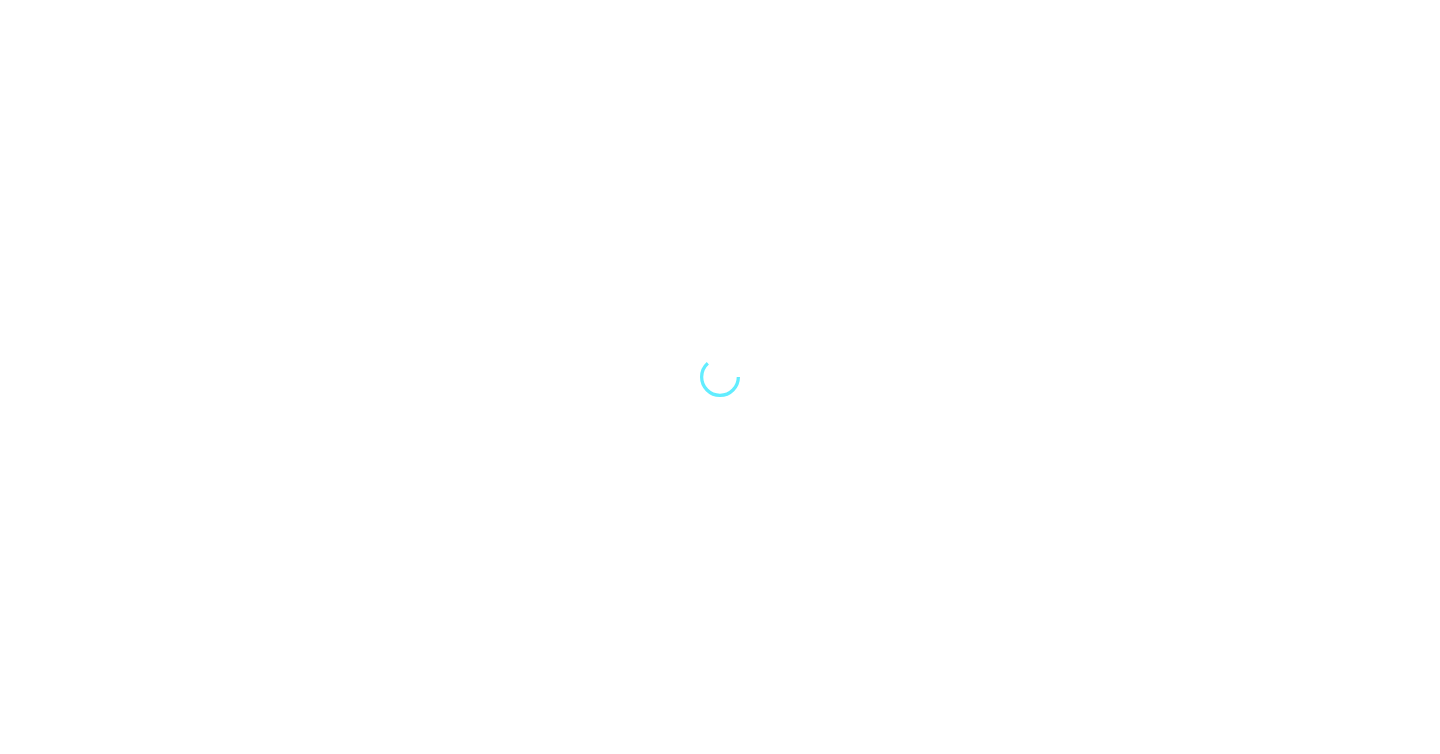 scroll, scrollTop: 0, scrollLeft: 0, axis: both 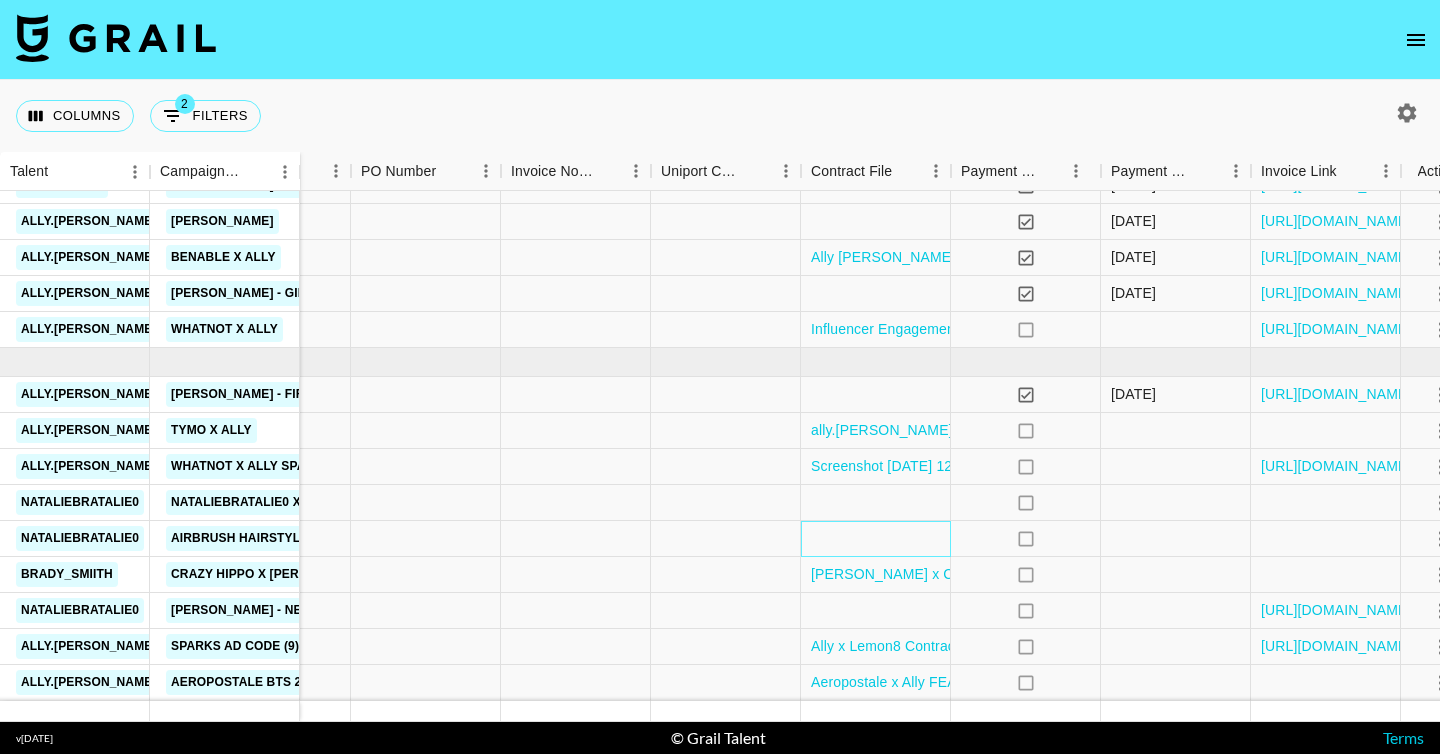 click at bounding box center [876, 539] 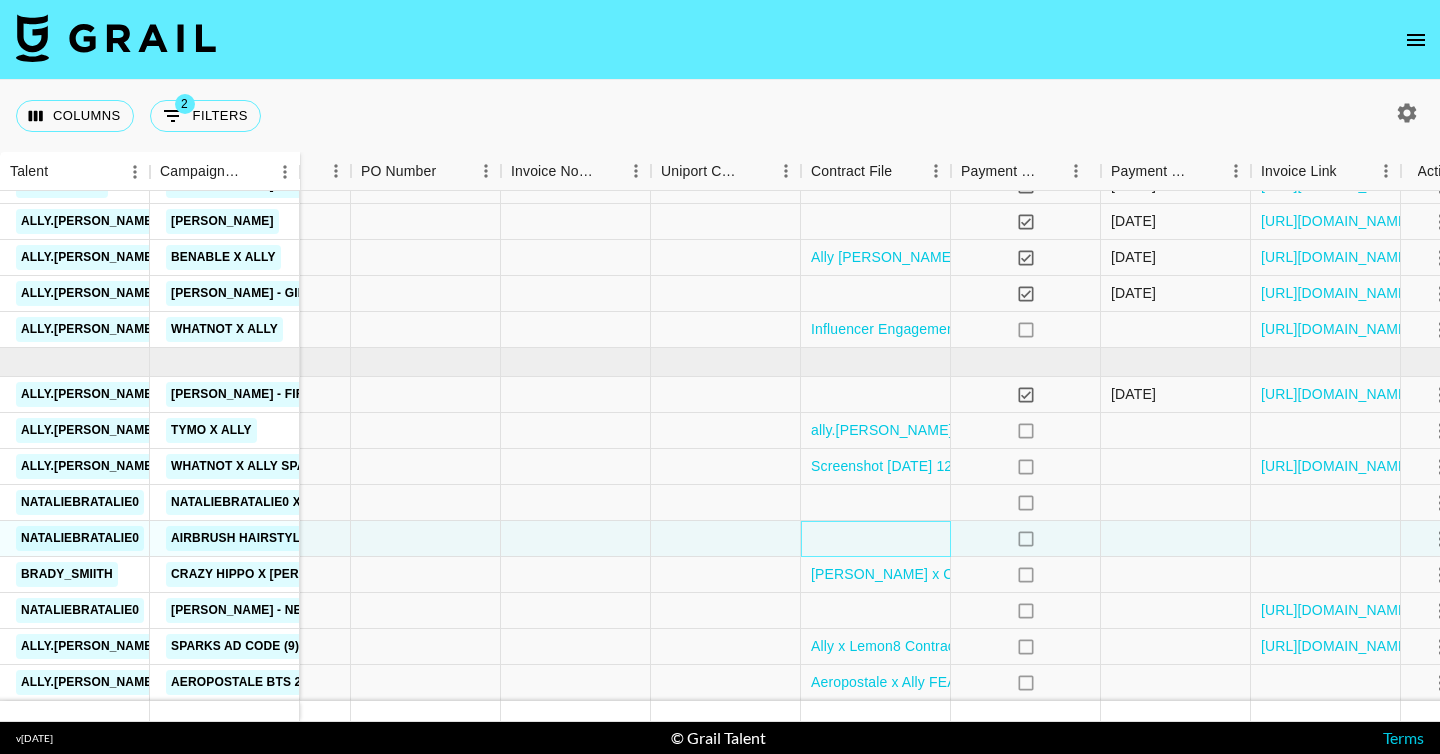 click at bounding box center [876, 539] 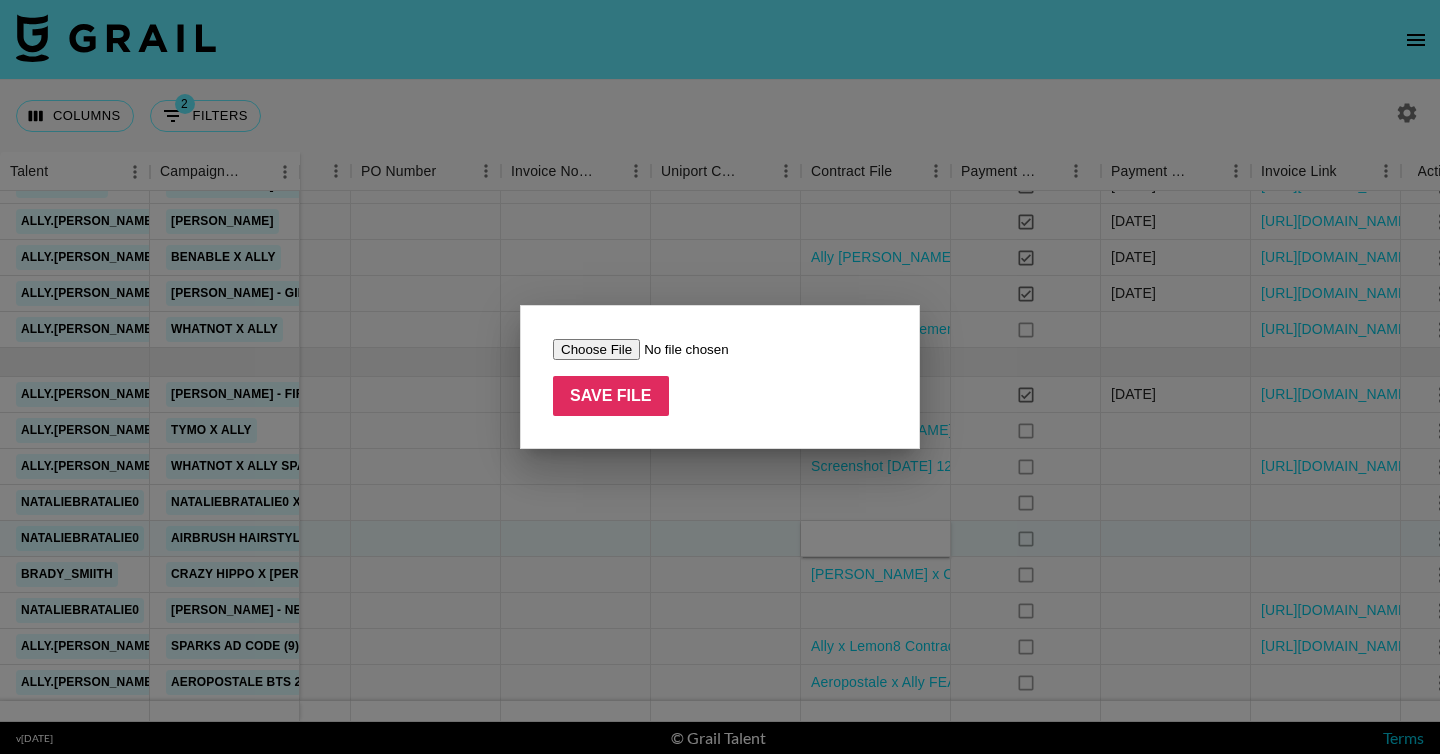 click at bounding box center [679, 349] 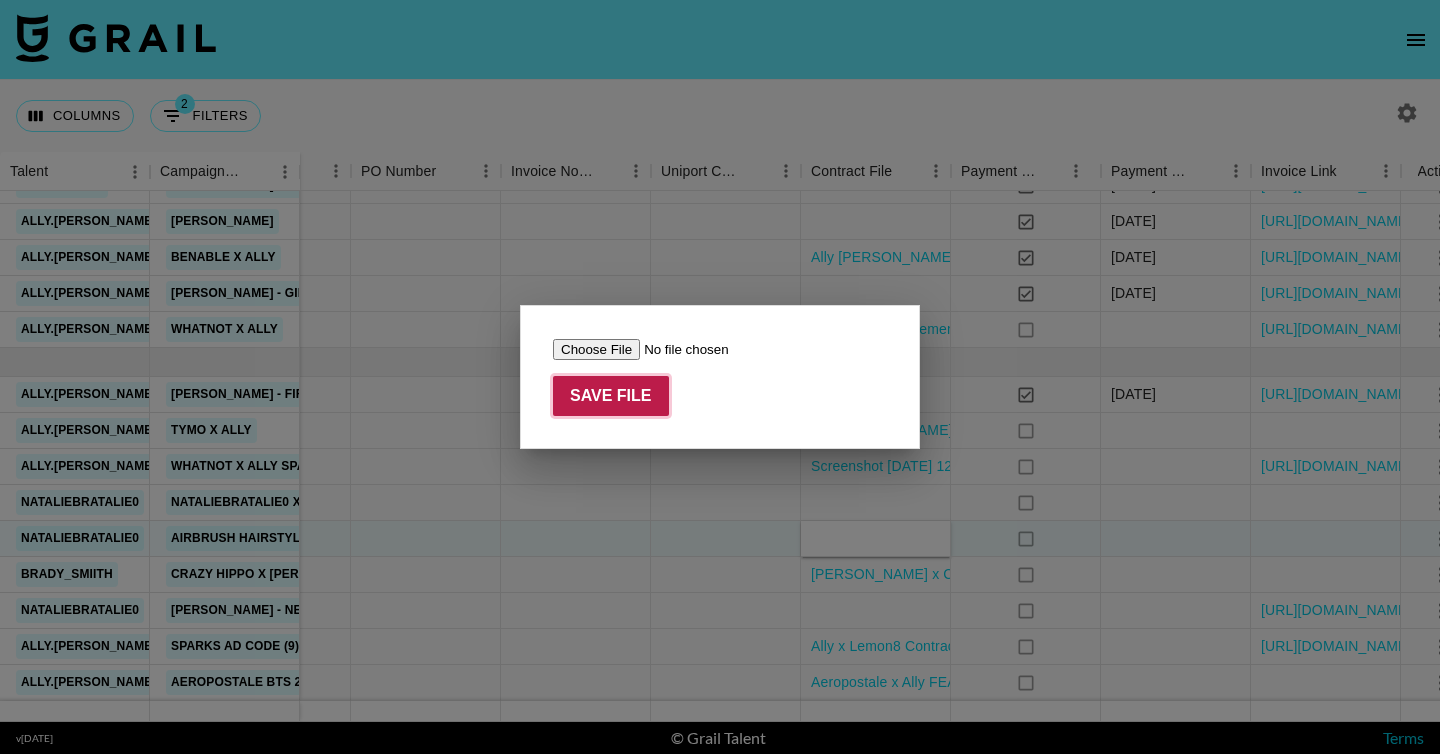 click on "Save File" at bounding box center (611, 396) 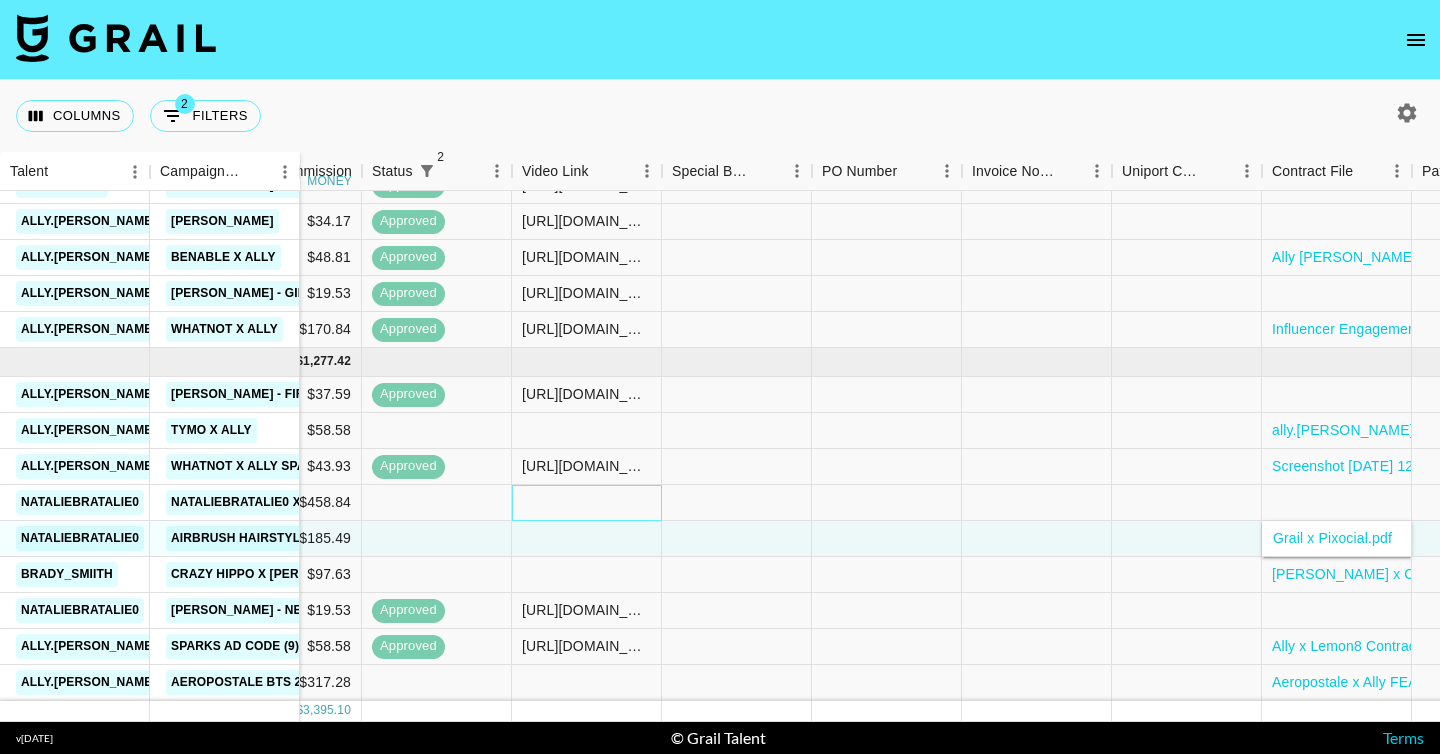 click at bounding box center (587, 503) 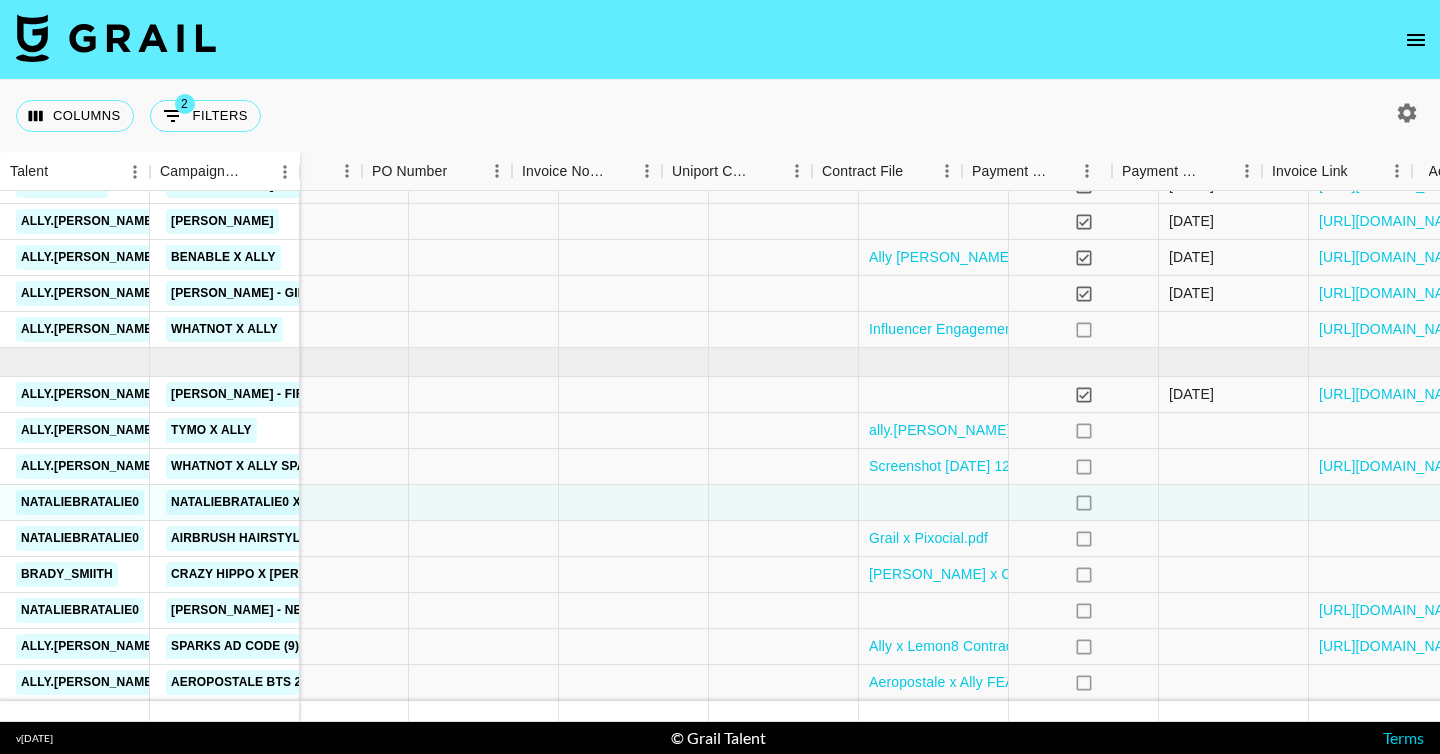 scroll, scrollTop: 1226, scrollLeft: 1989, axis: both 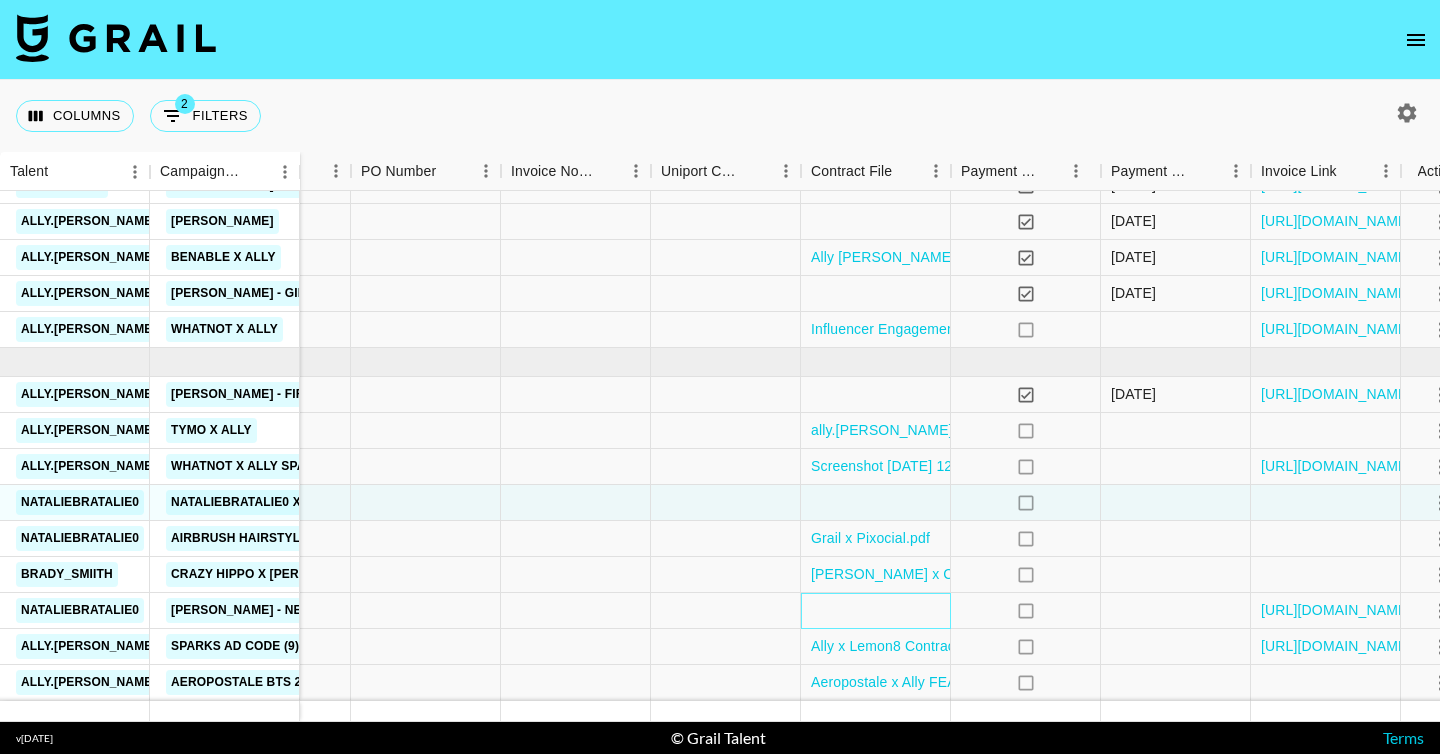 click at bounding box center (876, 611) 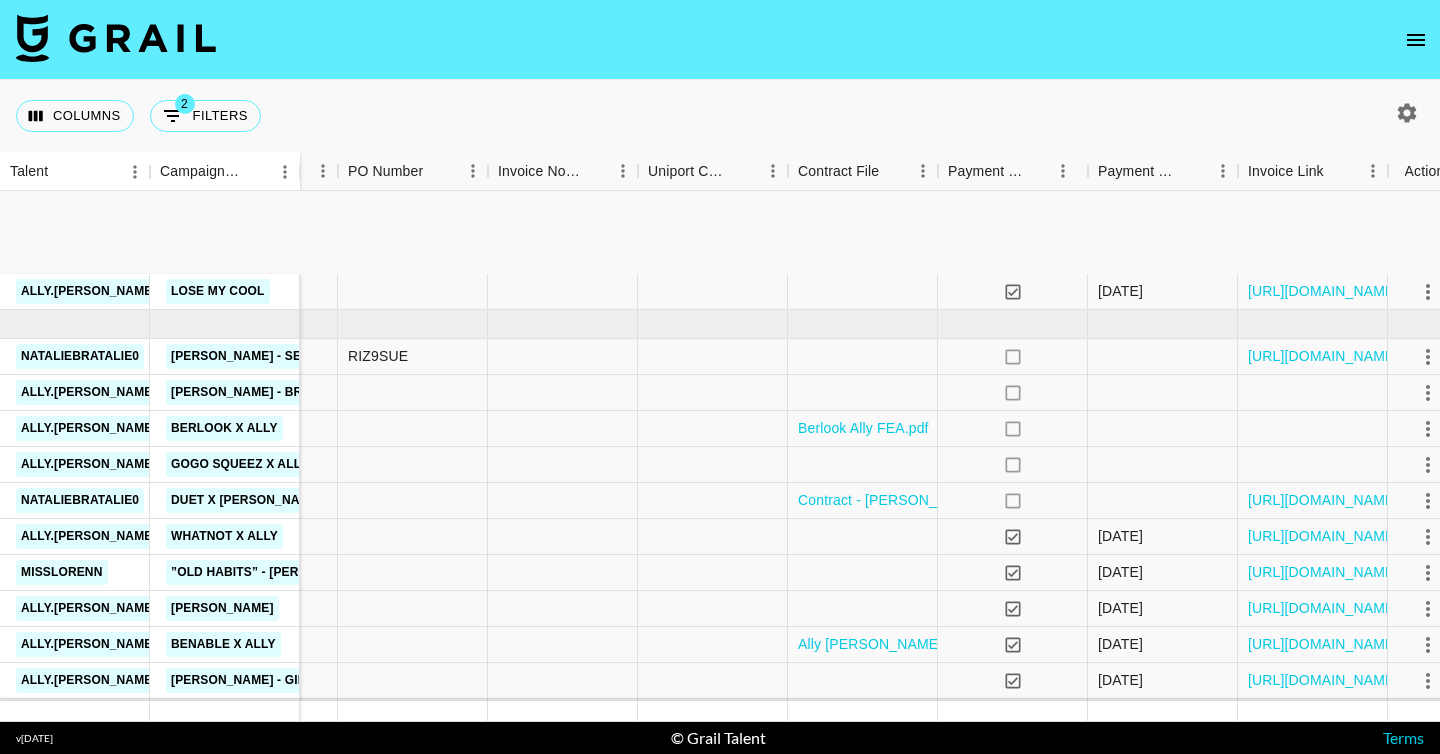 scroll, scrollTop: 766, scrollLeft: 2002, axis: both 